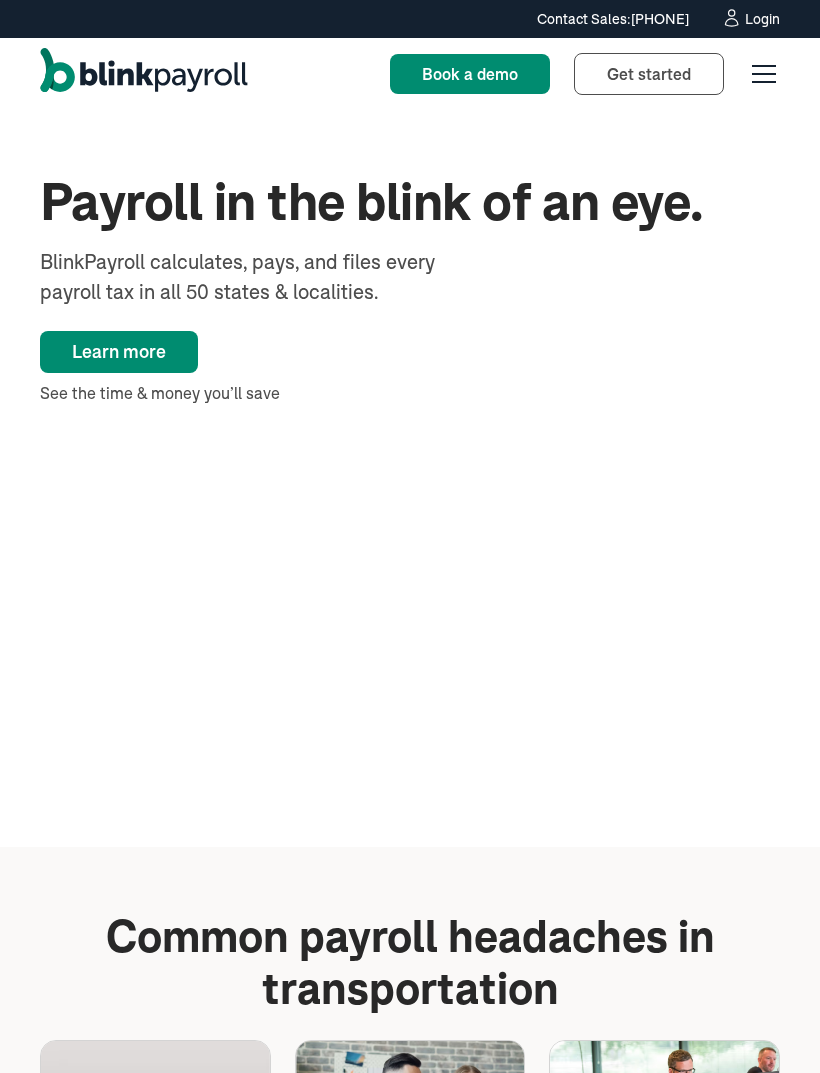 scroll, scrollTop: 0, scrollLeft: 0, axis: both 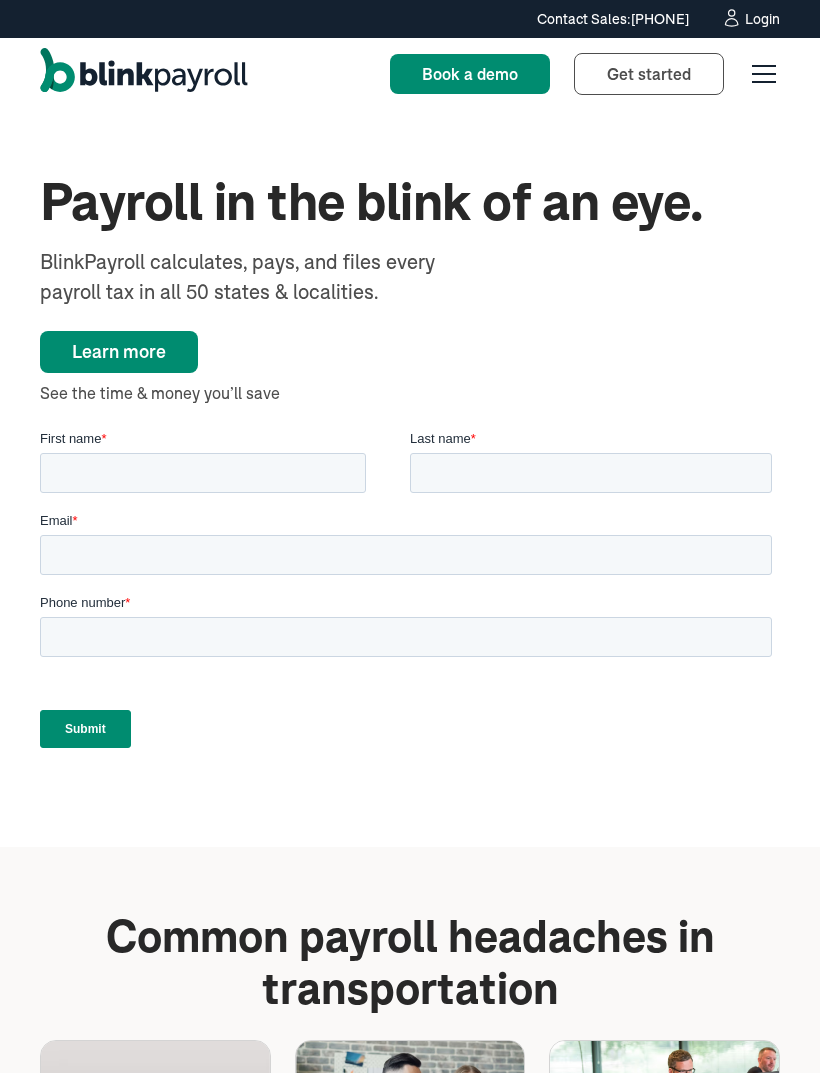 click on "BlinkPayroll calculates, pays, and files every payroll tax in all 50 states & localities." at bounding box center (264, 277) 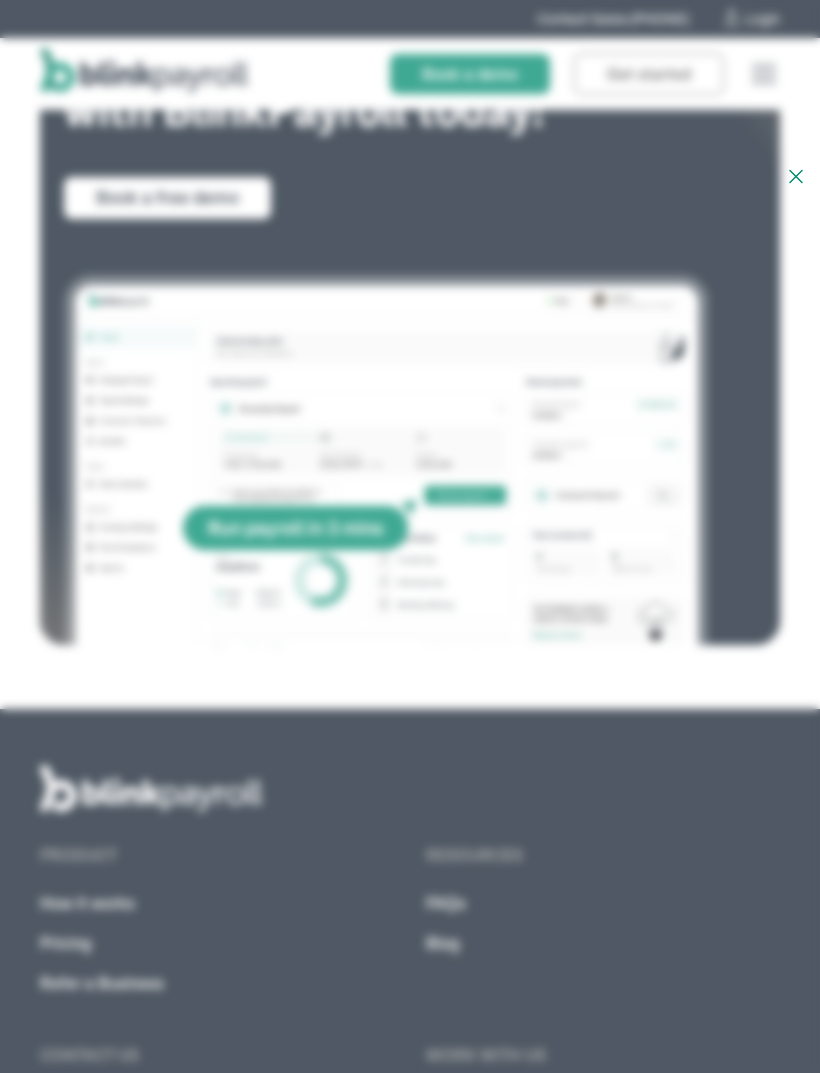 scroll, scrollTop: 3196, scrollLeft: 0, axis: vertical 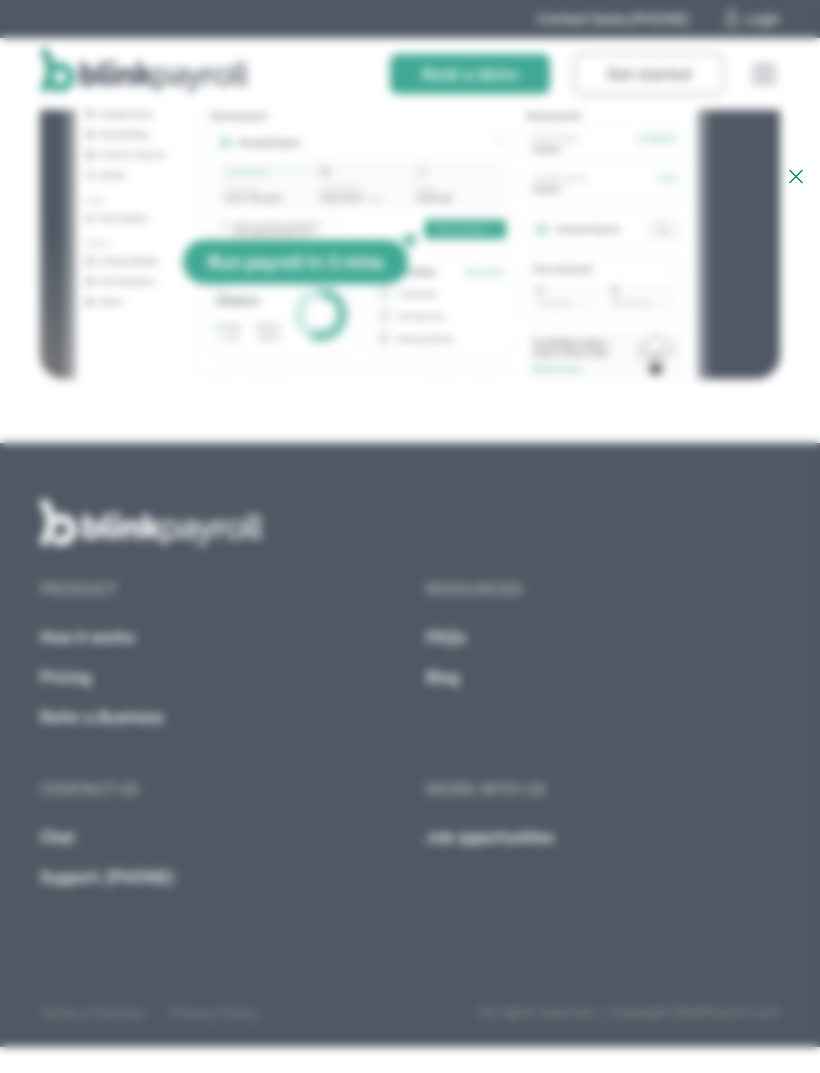 click at bounding box center [410, 536] 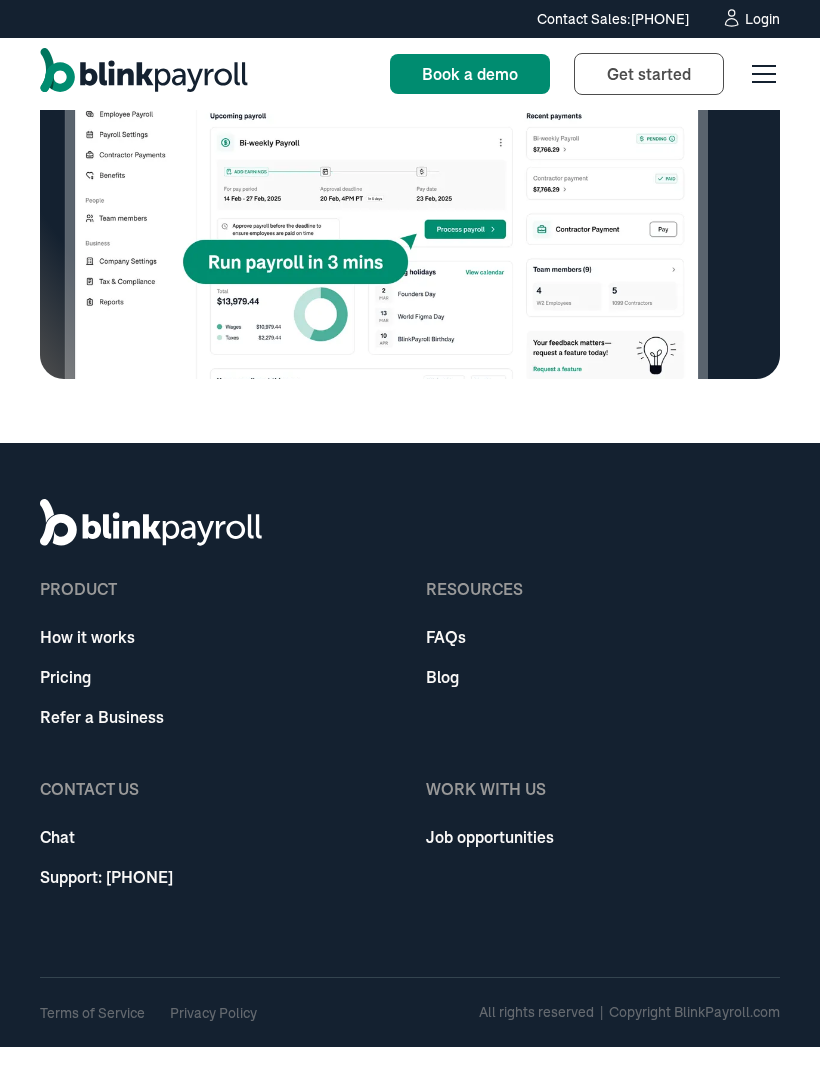 click at bounding box center [410, 536] 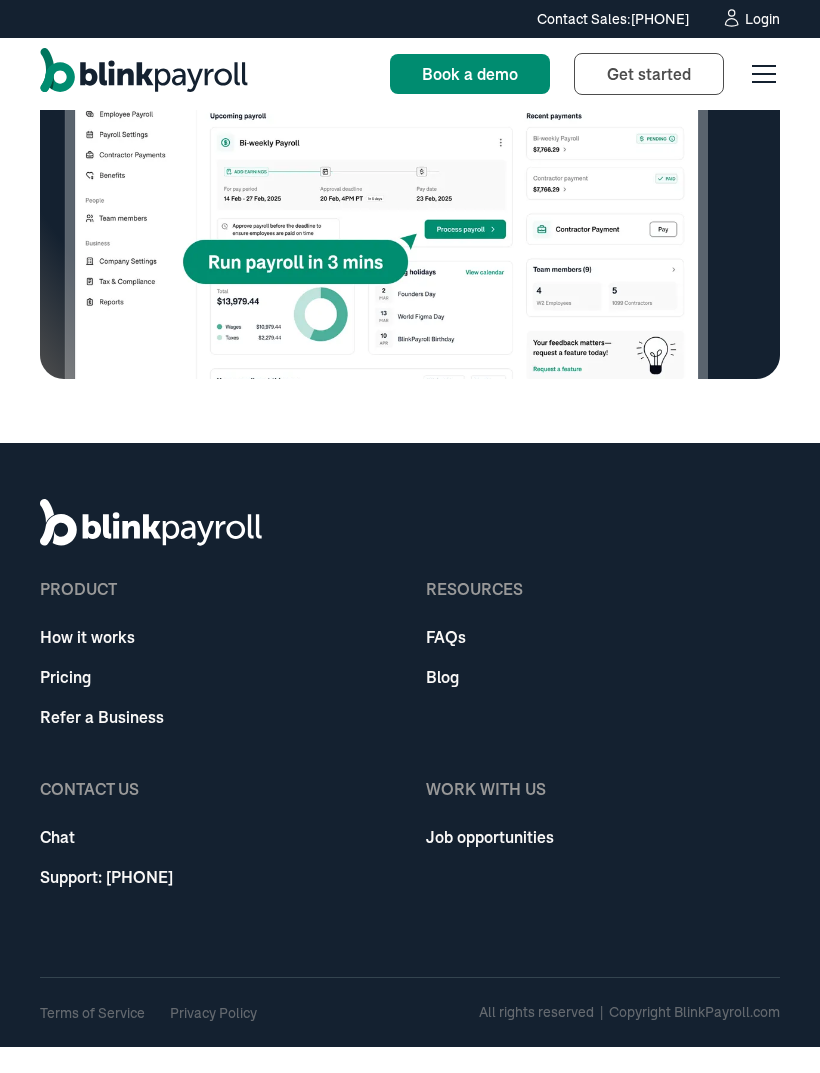 click on "All rights reserved  |  Copyright BlinkPayroll.com" at bounding box center [629, 1012] 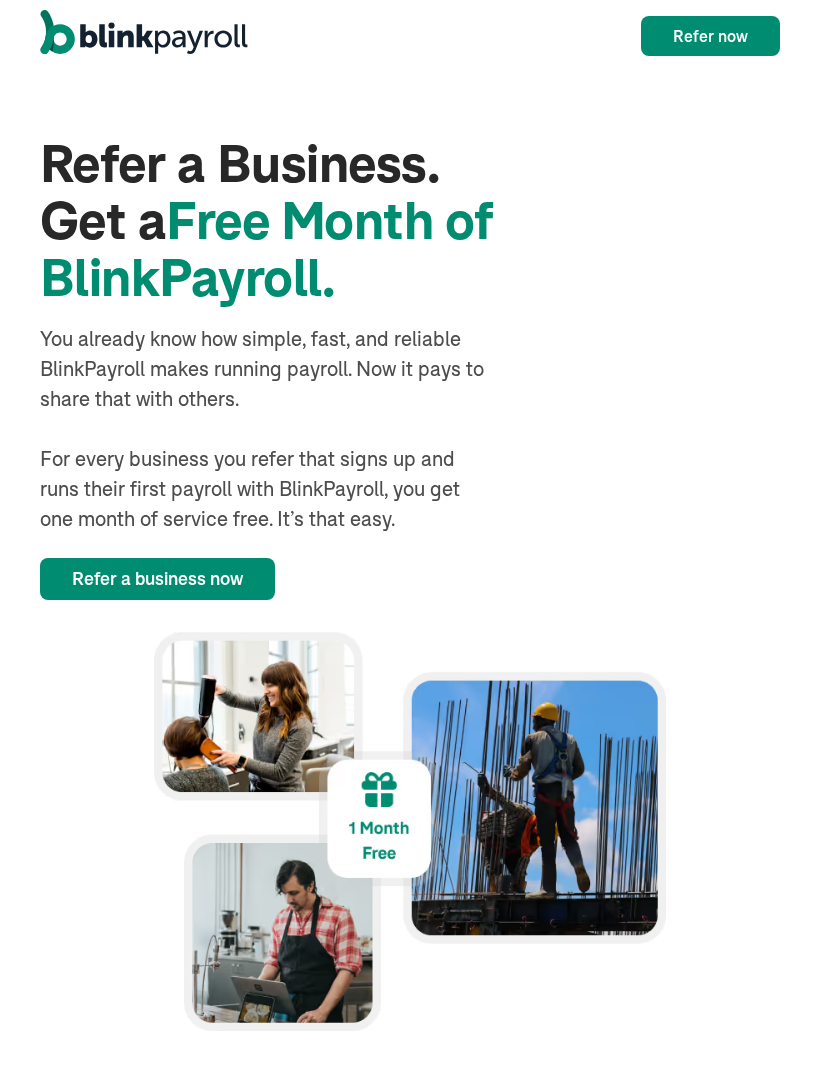 scroll, scrollTop: 0, scrollLeft: 0, axis: both 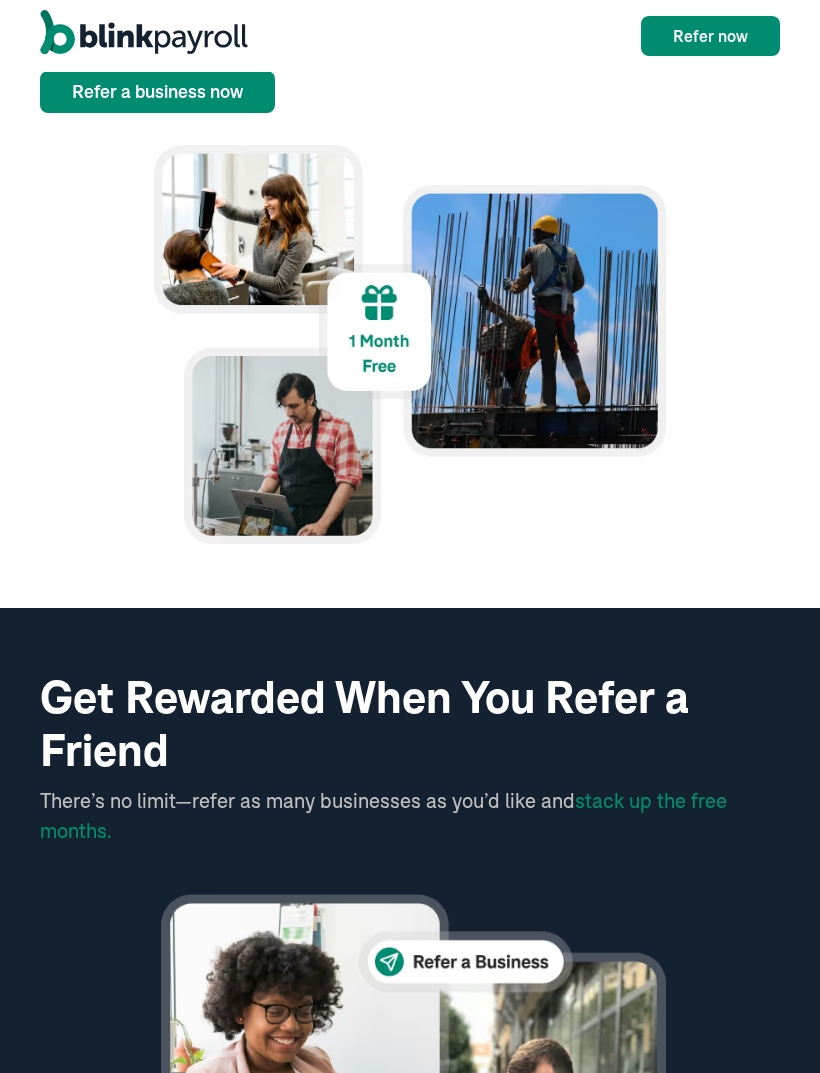 click at bounding box center [410, 1112] 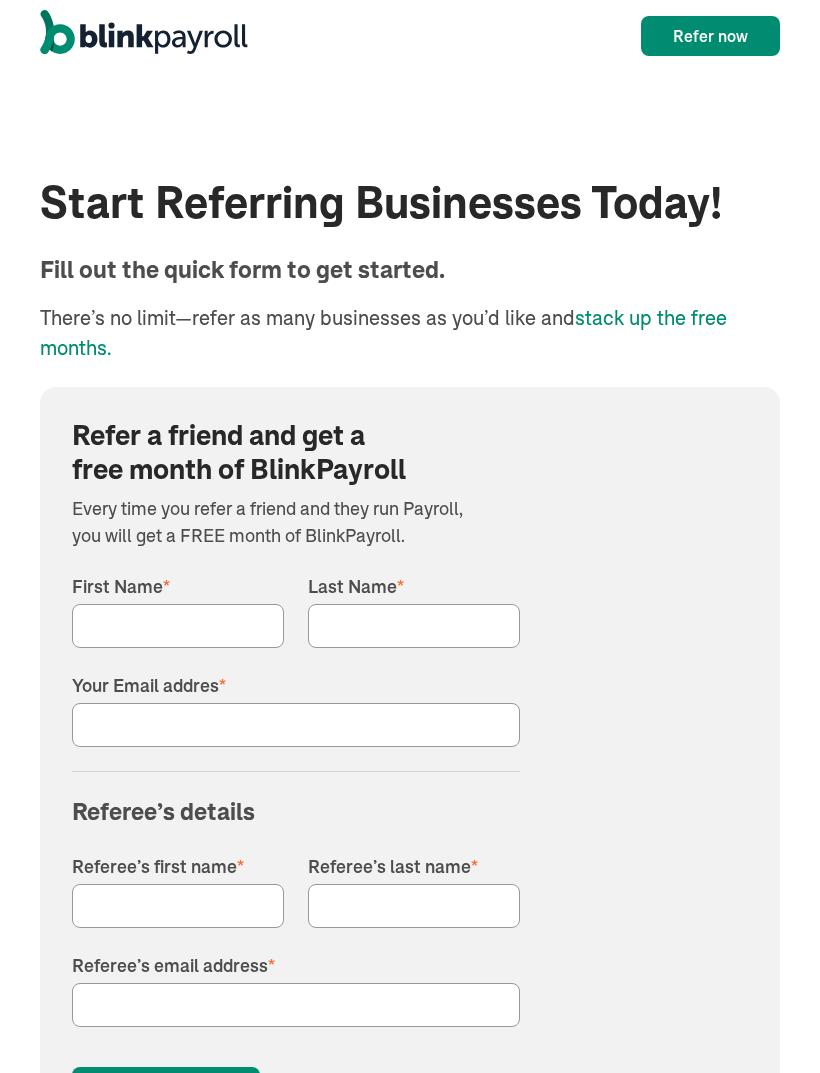 scroll, scrollTop: 2907, scrollLeft: 0, axis: vertical 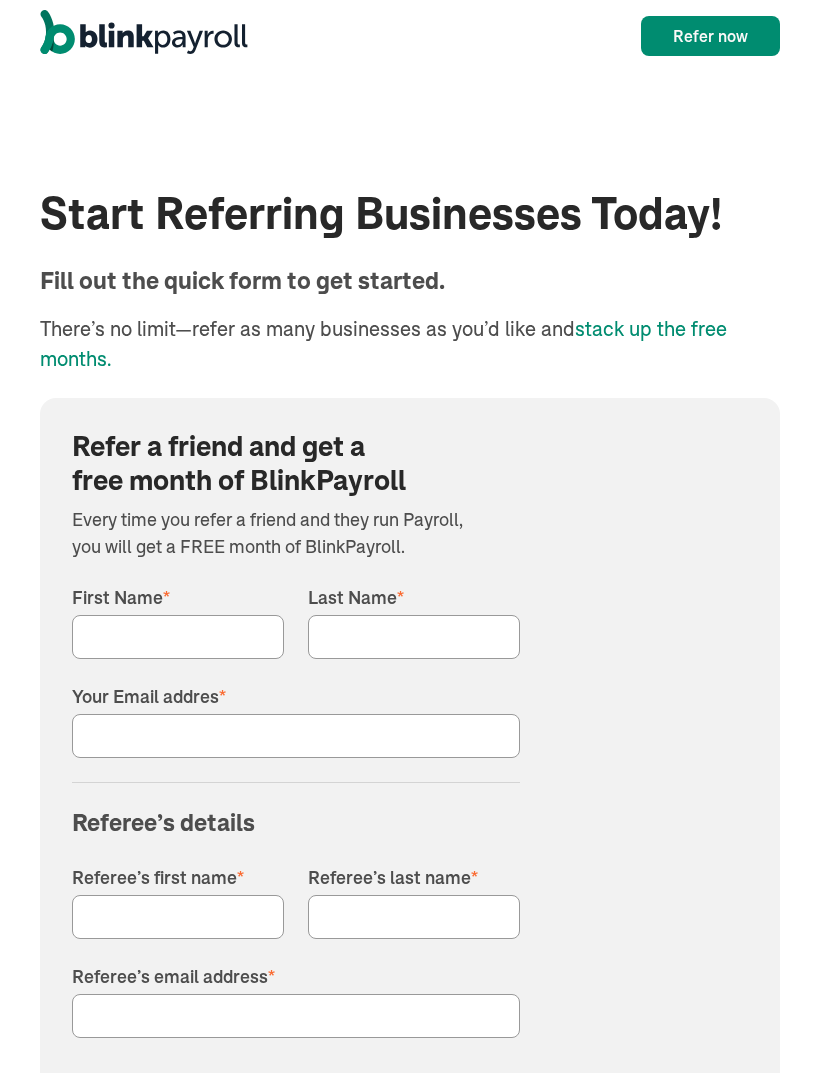 click on "Refer a friend and get a free month of BlinkPayroll Every time you refer a friend and they run Payroll, you will get a FREE month of BlinkPayroll. [FIRST] * [LAST] * [EMAIL] * Referee’s details Referee’s first name * Referee’s last name * Referee’s email address * Submit referral Thank you! Your submission has been received! Oops! Something went wrong while submitting the form." at bounding box center [410, 775] 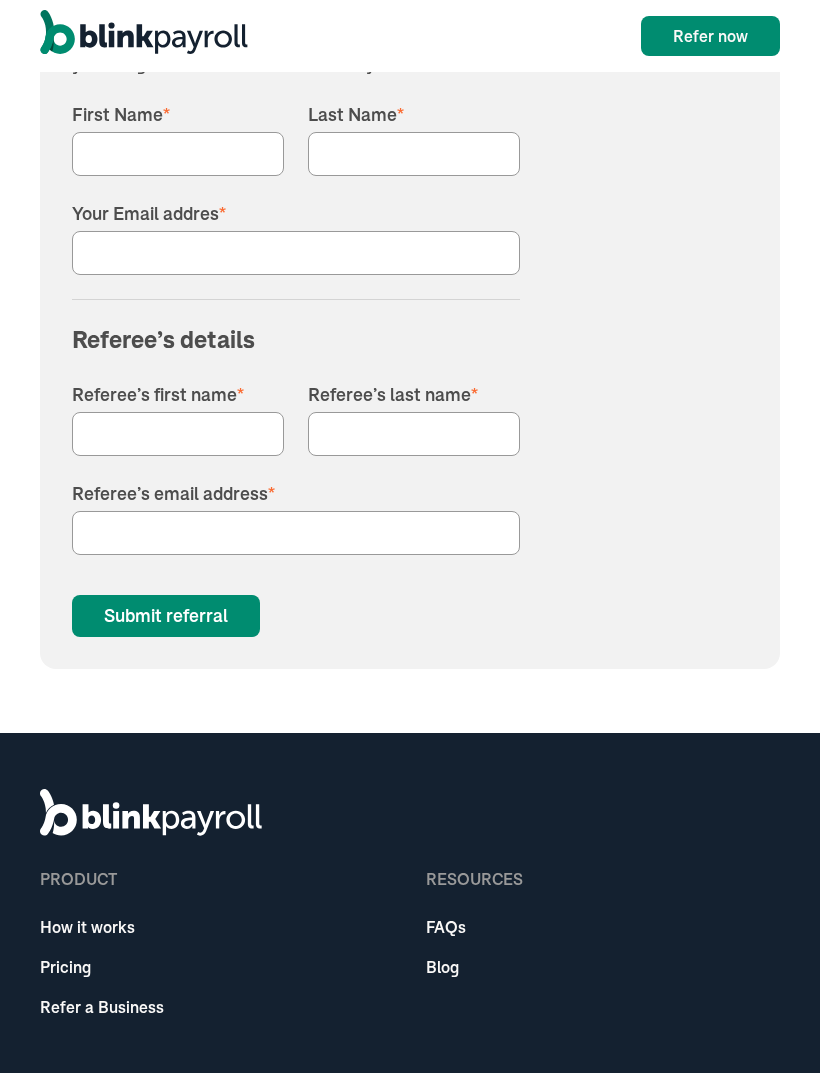 click on "product How it works Pricing Refer a Business Resources FAQs Blog Contact Us Chat Support: [PHONE] WORK WITH US Job opportunities" at bounding box center [410, 964] 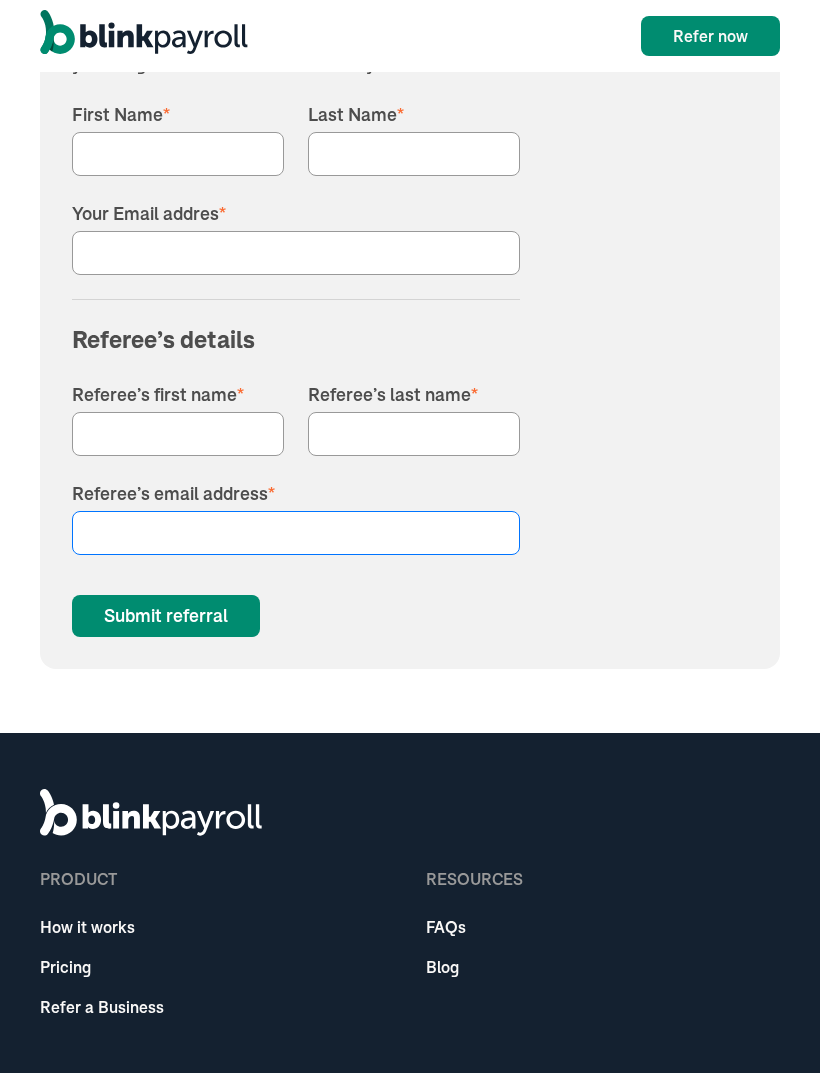 click on "Referee’s email address  *" at bounding box center (296, 533) 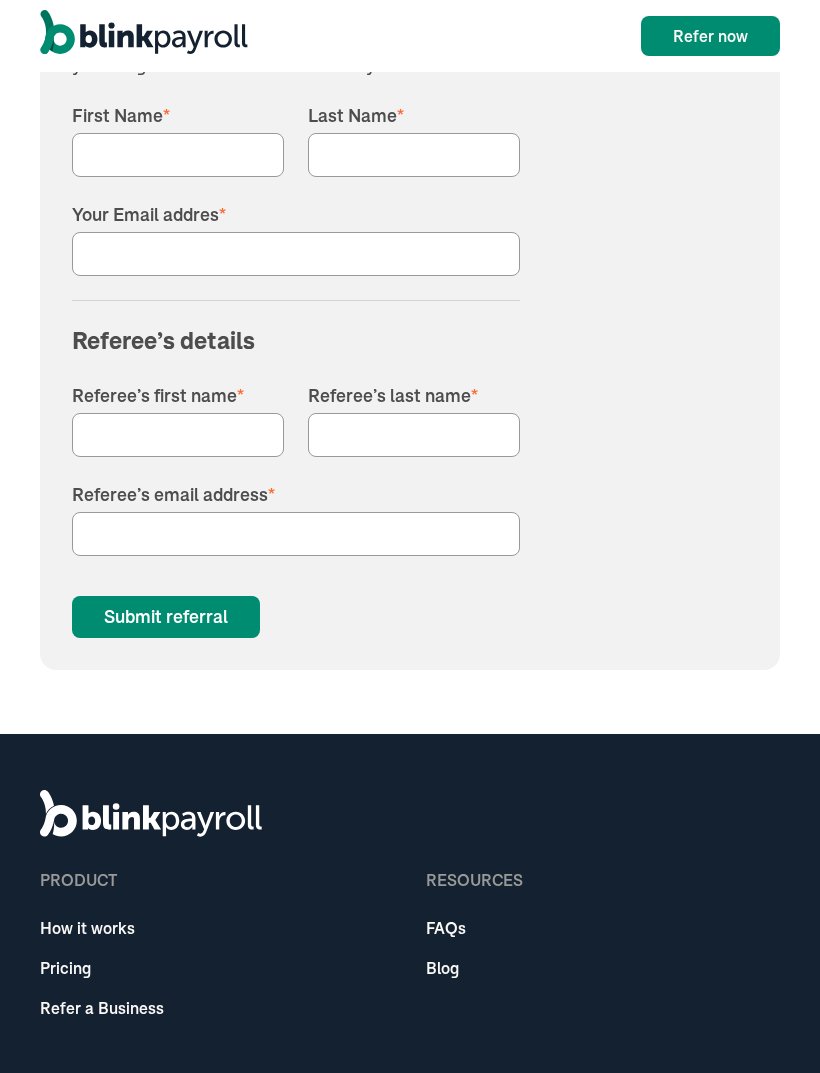 click on "[FIRST] * [LAST] * [EMAIL] * Referee’s details Referee’s first name * Referee’s last name * Referee’s email address * Submit referral" at bounding box center (296, 370) 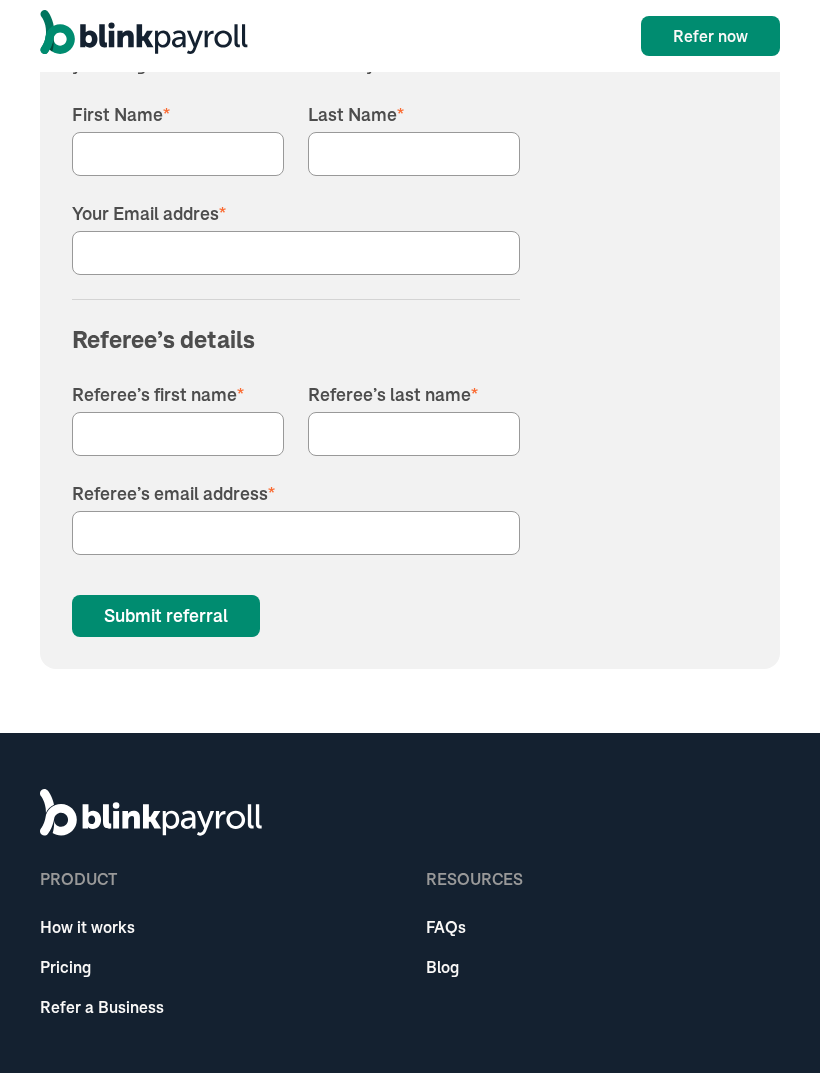 click on "product How it works Pricing Refer a Business Resources FAQs Blog Contact Us Chat Support: [PHONE] WORK WITH US Job opportunities" at bounding box center (410, 965) 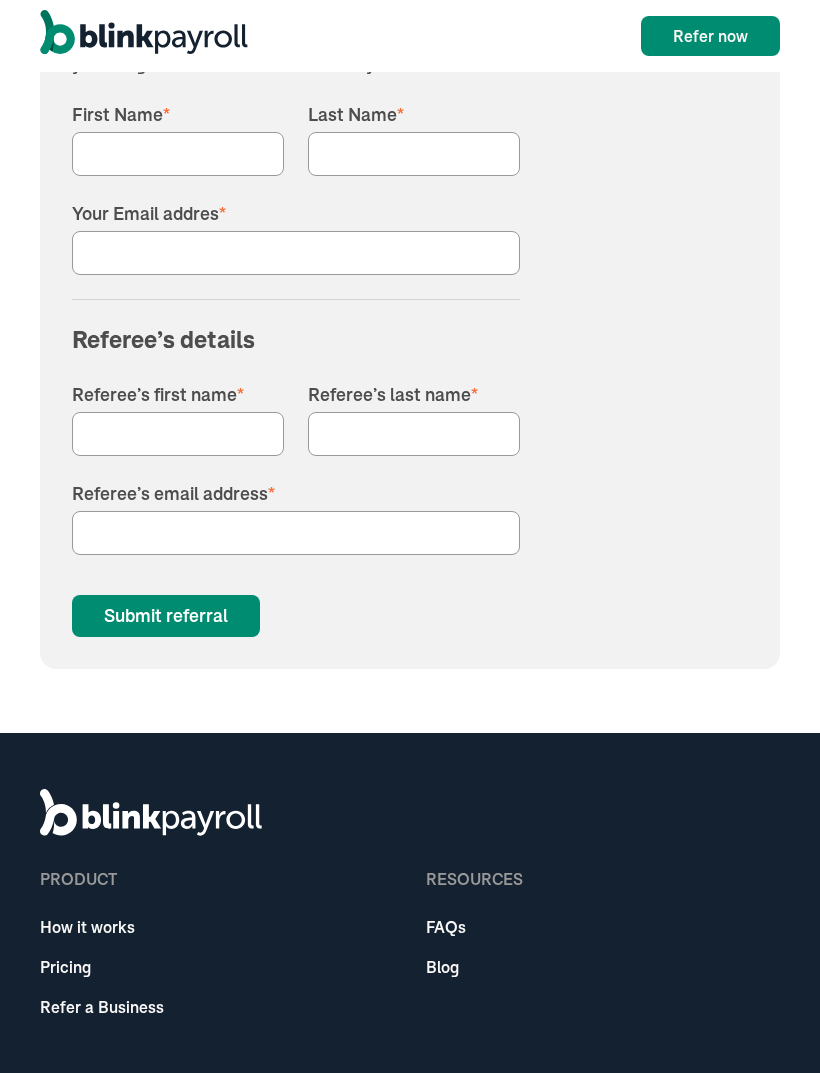 click on "Refer a friend and get a free month of BlinkPayroll Every time you refer a friend and they run Payroll, you will get a FREE month of BlinkPayroll. [FIRST] * [LAST] * [EMAIL] * Referee’s details Referee’s first name * Referee’s last name * Referee’s email address * Submit referral Thank you! Your submission has been received! Oops! Something went wrong while submitting the form." at bounding box center [410, 293] 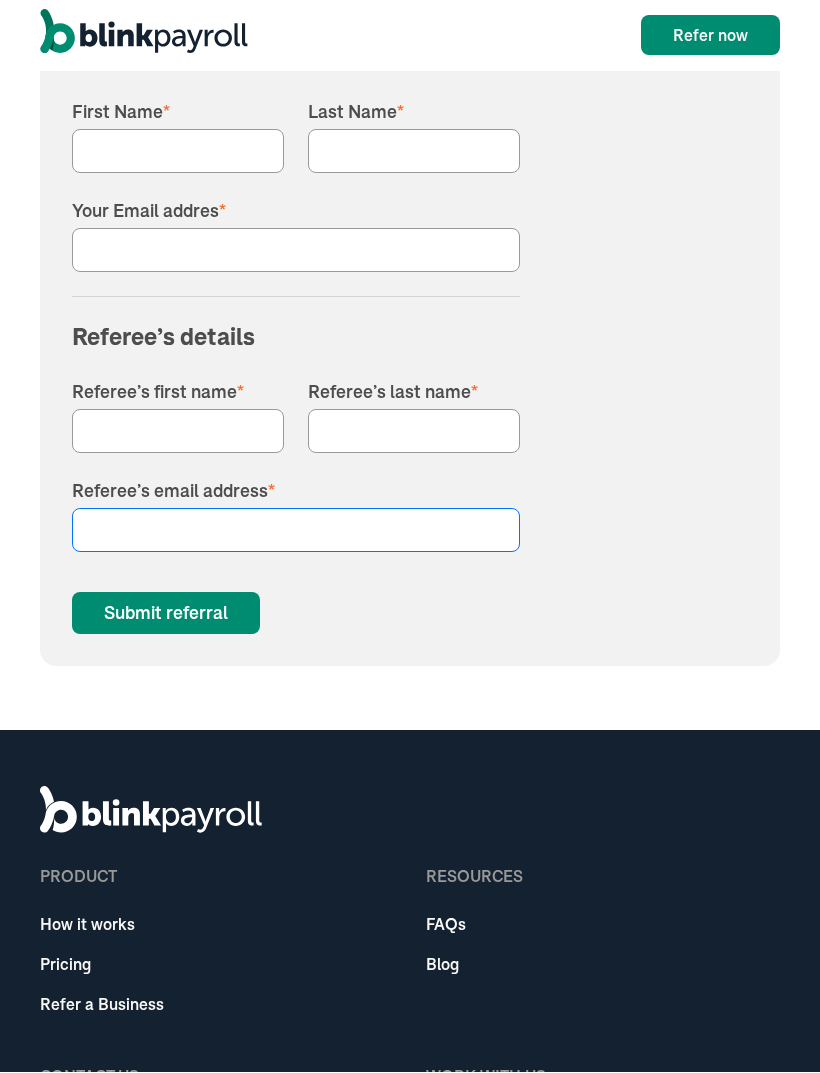 click on "Referee’s email address  *" at bounding box center (296, 531) 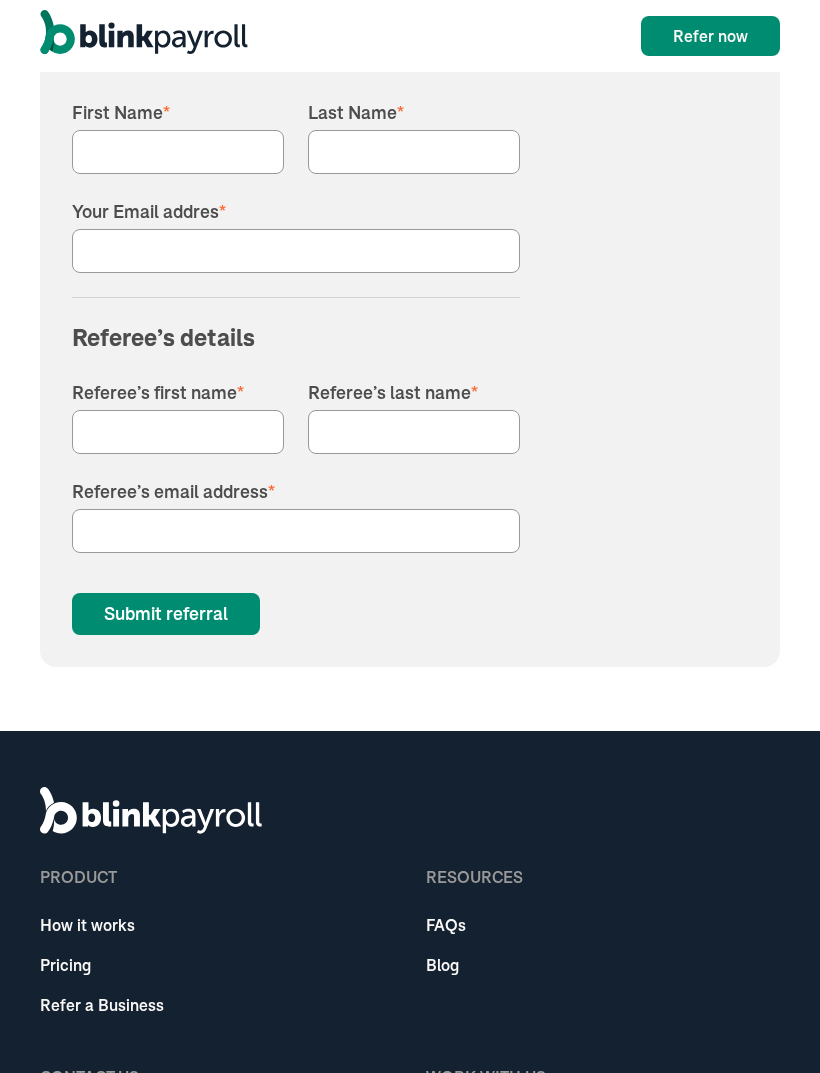 click on "[FIRST] * [LAST] * [EMAIL] * Referee’s details Referee’s first name * Referee’s last name * Referee’s email address * Submit referral" at bounding box center [296, 367] 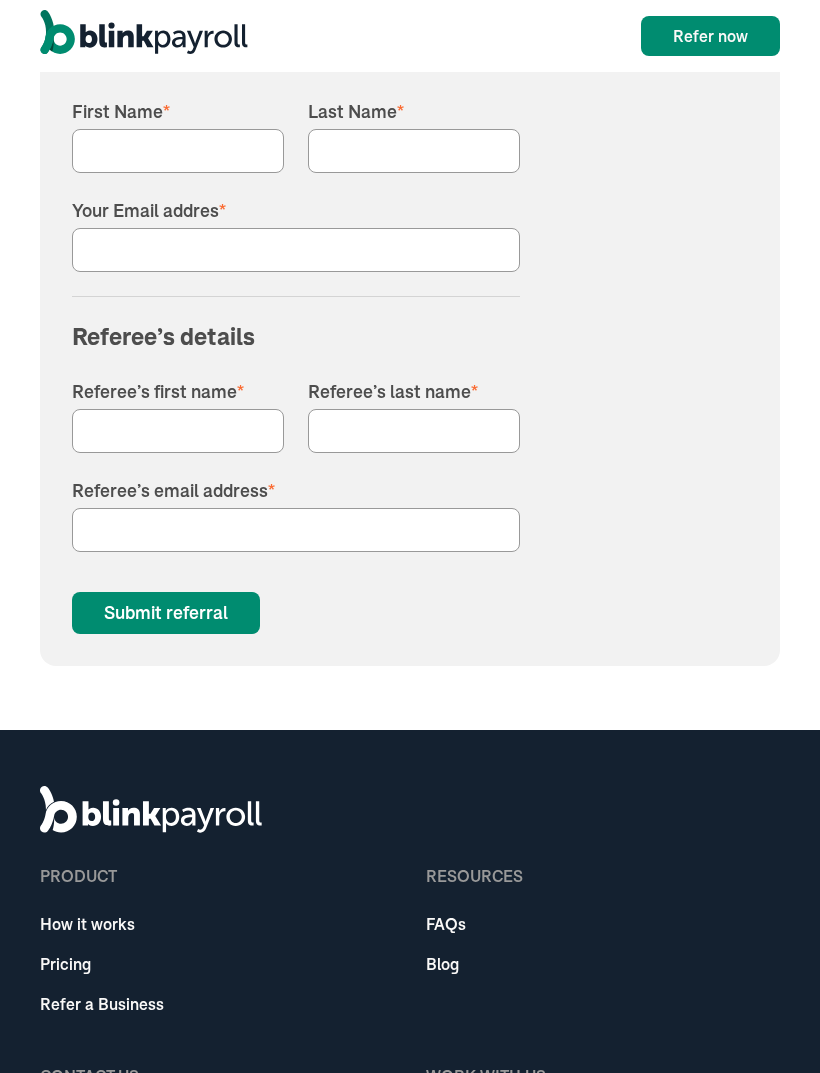 click on "Submit referral" at bounding box center (166, 614) 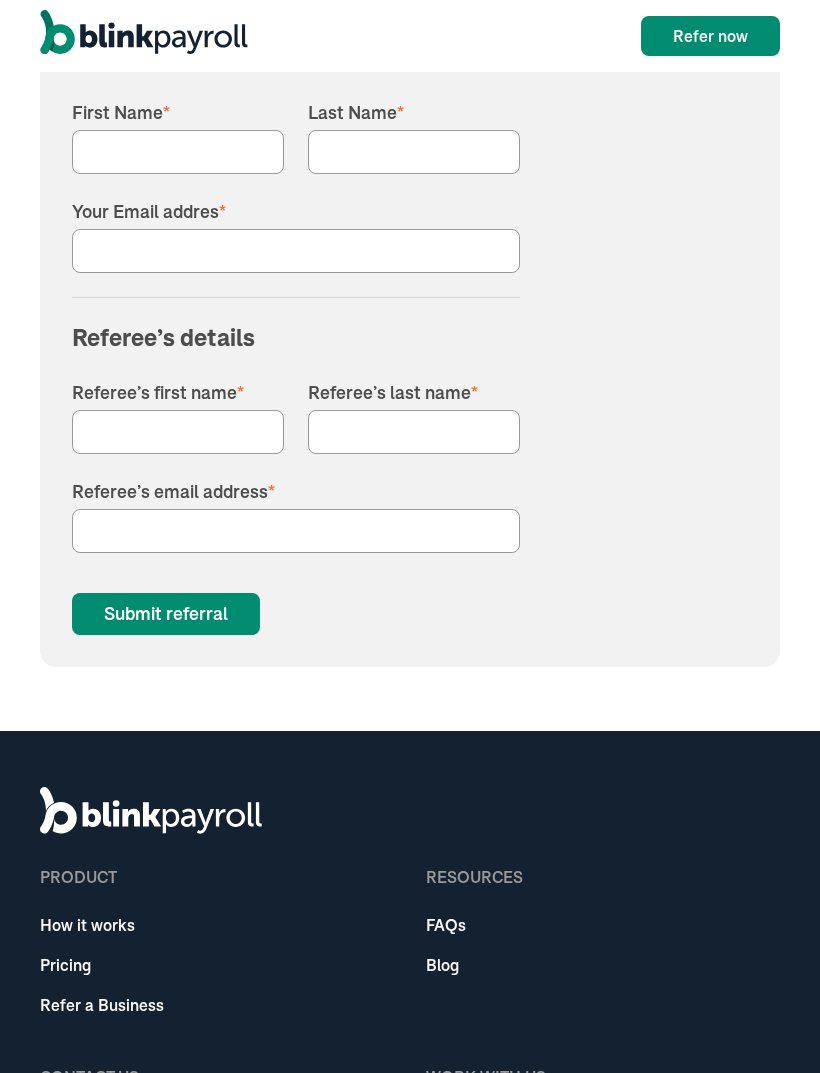 click on "Submit referral" at bounding box center (166, 614) 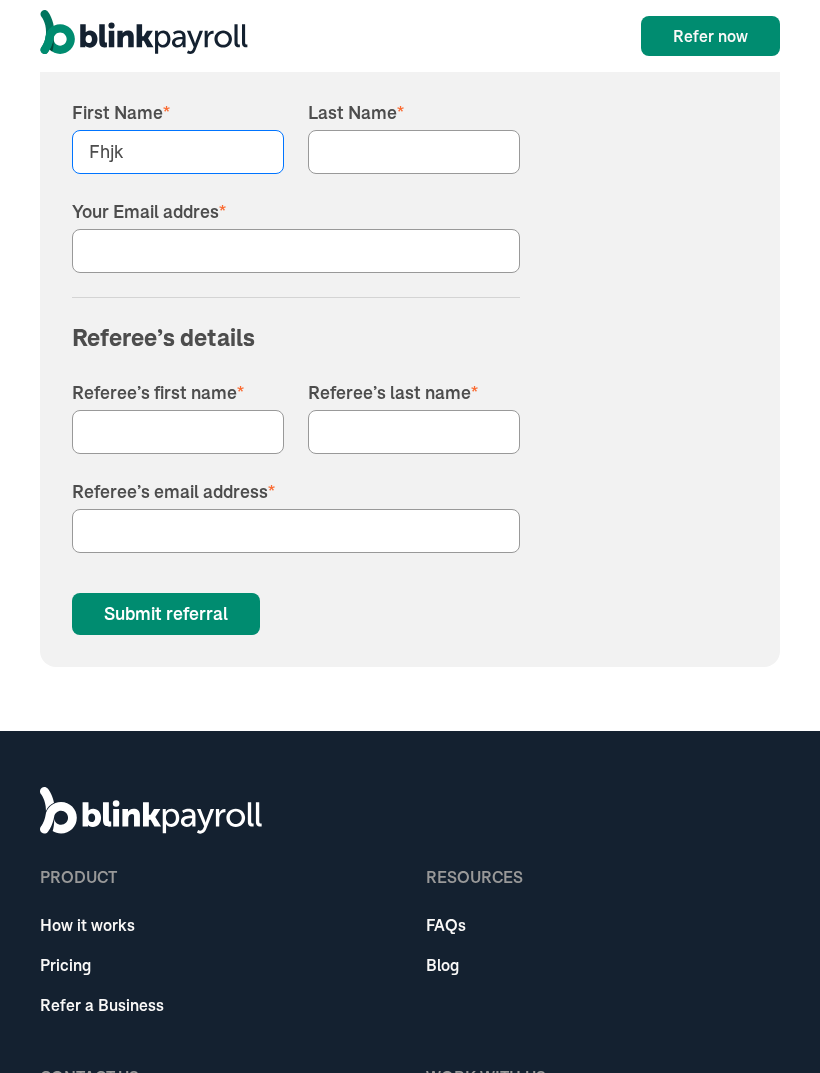 type on "Fhjk" 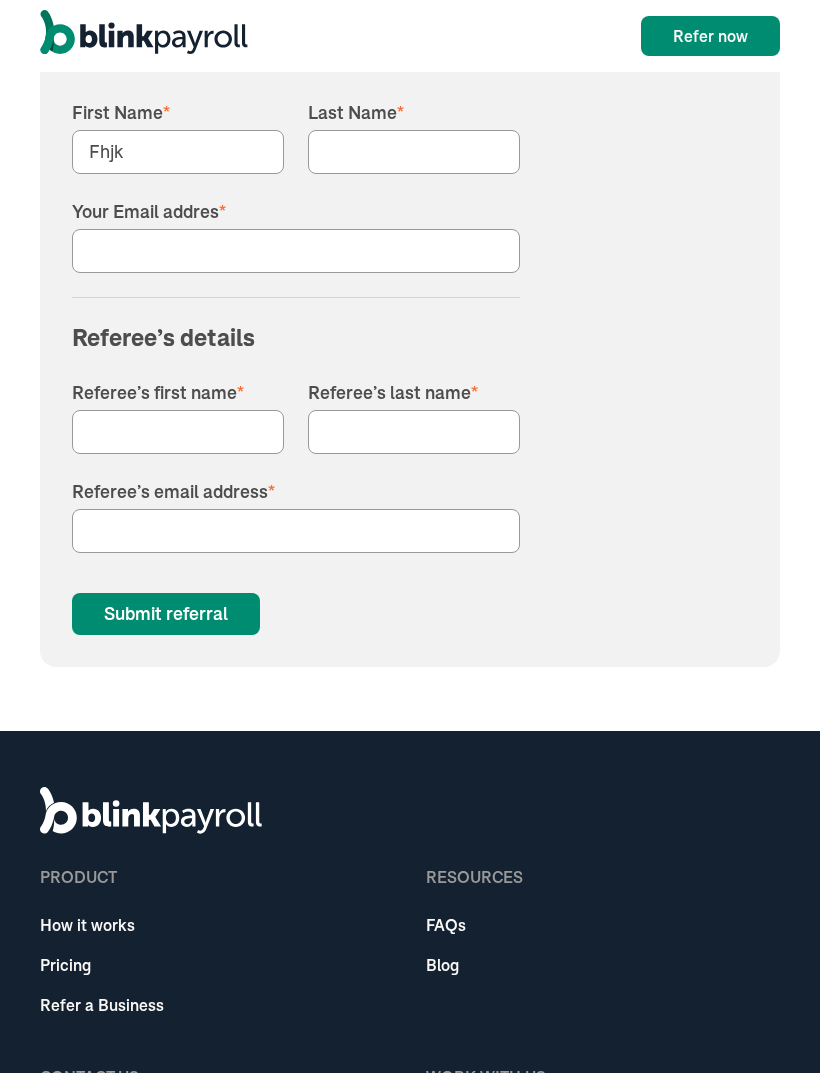 click on "Start Referring Businesses Today! Fill out the quick form to get started. There’s no limit—refer as many businesses as you’d like and stack up the free months. Refer a friend and get a free month of BlinkPayroll Every time you refer a friend and they run Payroll, you will get a FREE month of BlinkPayroll. [FIRST] * [LAST] * [EMAIL] * Referee’s details Referee’s first name * Referee’s last name * Referee’s email address * Submit referral Thank you! Your submission has been received! Oops! Something went wrong while submitting the form." at bounding box center (410, 185) 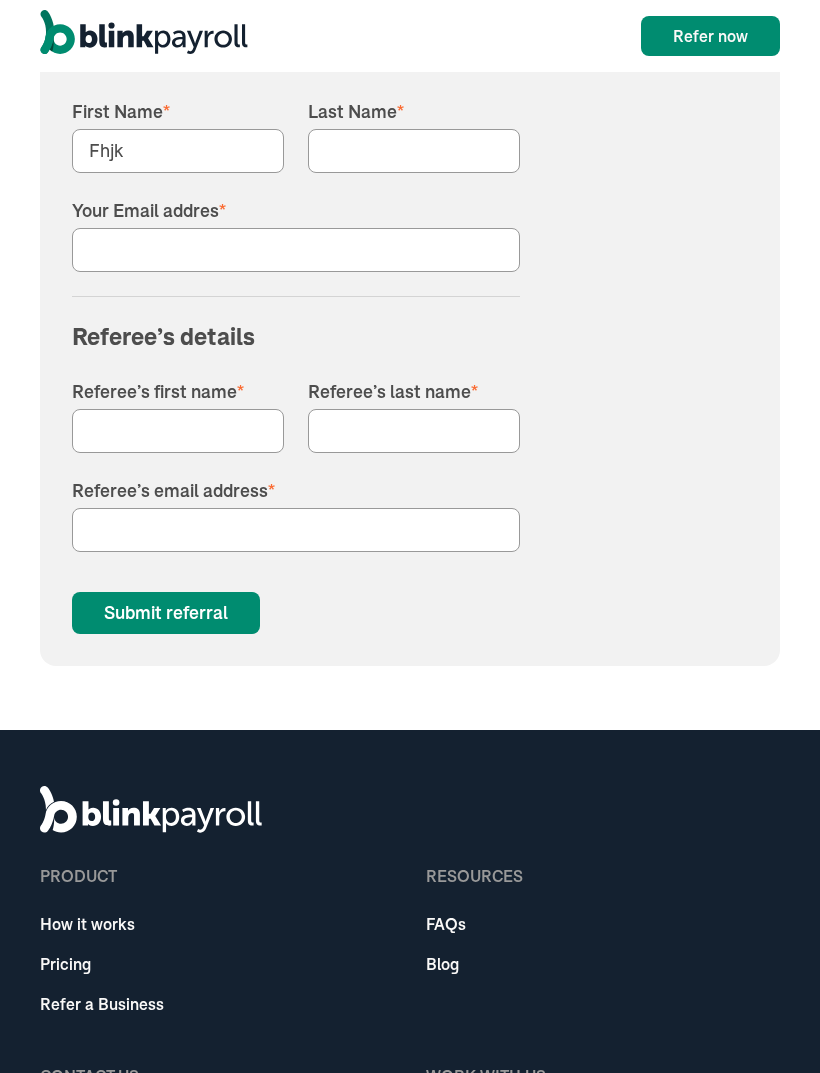 click on "product How it works Pricing Refer a Business Resources FAQs Blog Contact Us Chat Support: [PHONE] WORK WITH US Job opportunities" at bounding box center (410, 962) 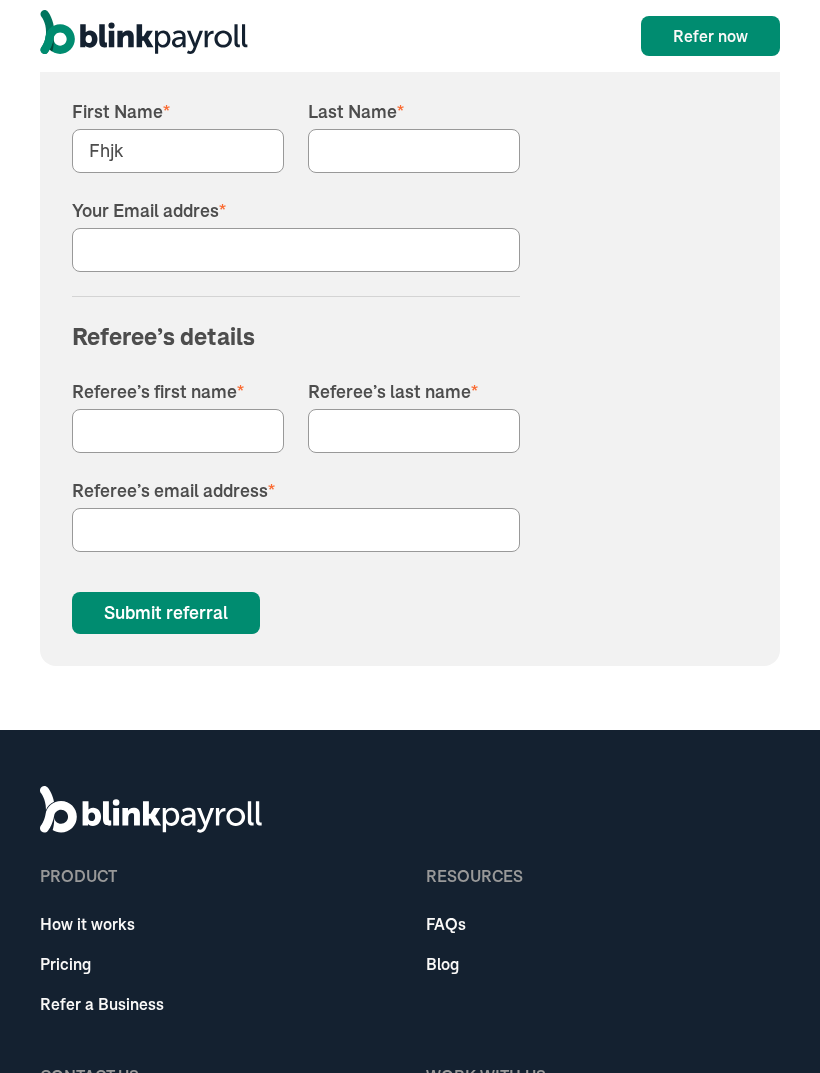 click on "product How it works Pricing Refer a Business Resources FAQs Blog Contact Us Chat Support: [PHONE] WORK WITH US Job opportunities" at bounding box center (410, 961) 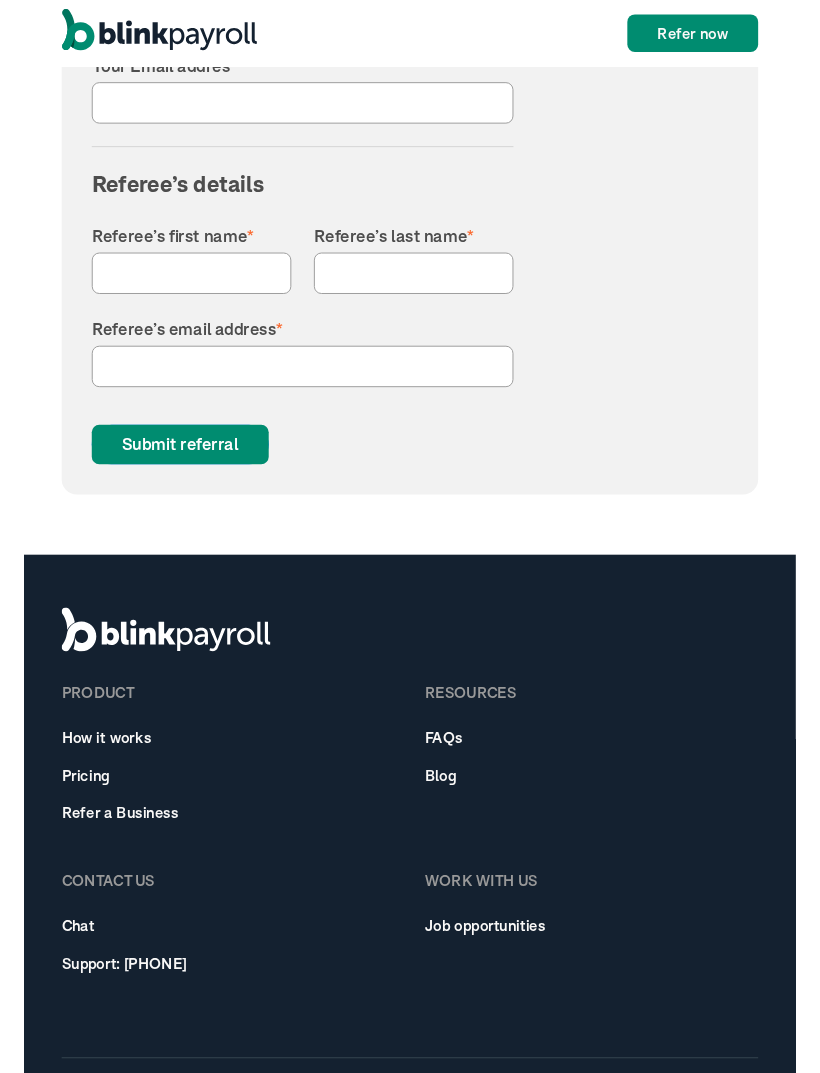 scroll, scrollTop: 3579, scrollLeft: 0, axis: vertical 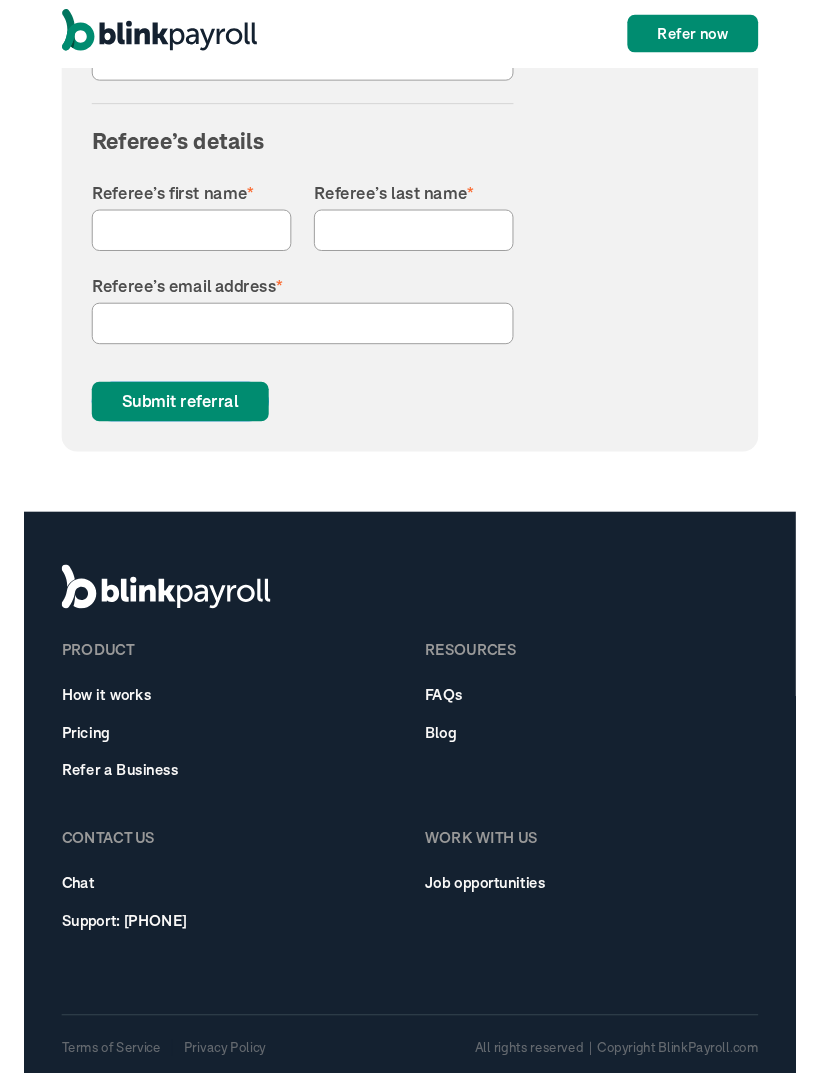click on "First Name * [LAST] Last Name * [EMAIL] * Referee’s details Referee’s first name * Referee’s last name * Referee’s email address * Submit referral" at bounding box center [296, 180] 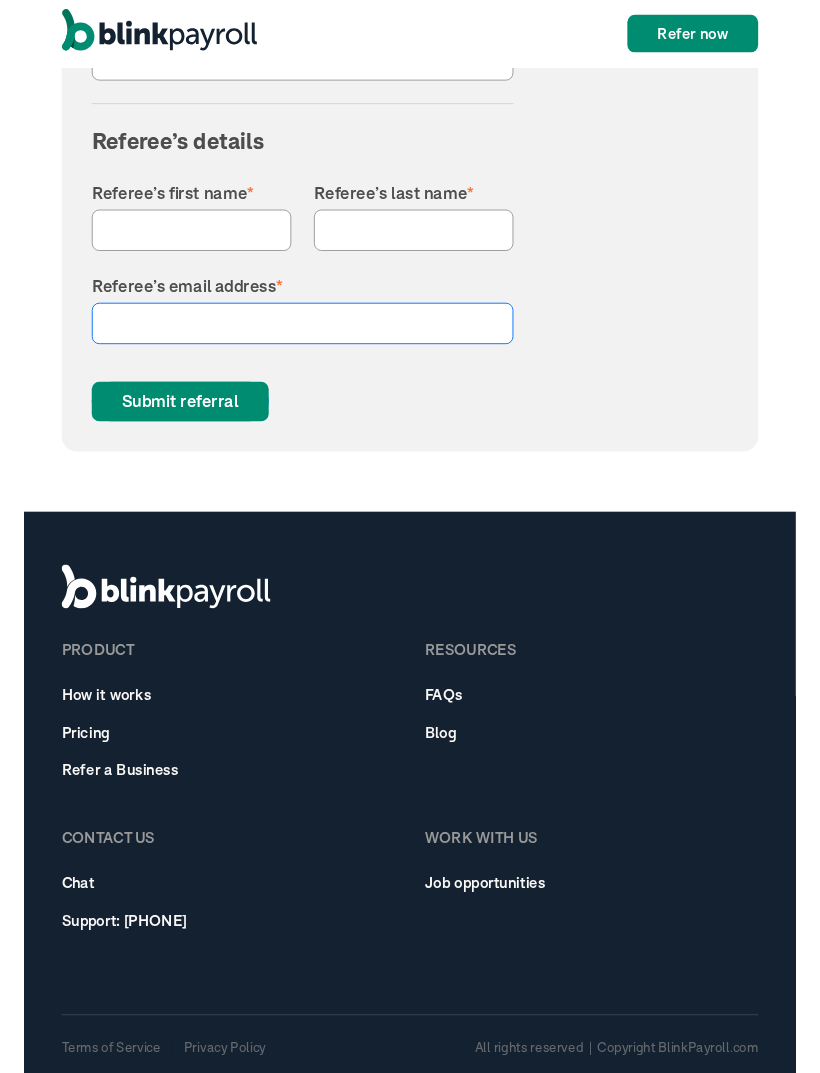 click on "Referee’s email address  *" at bounding box center [296, 344] 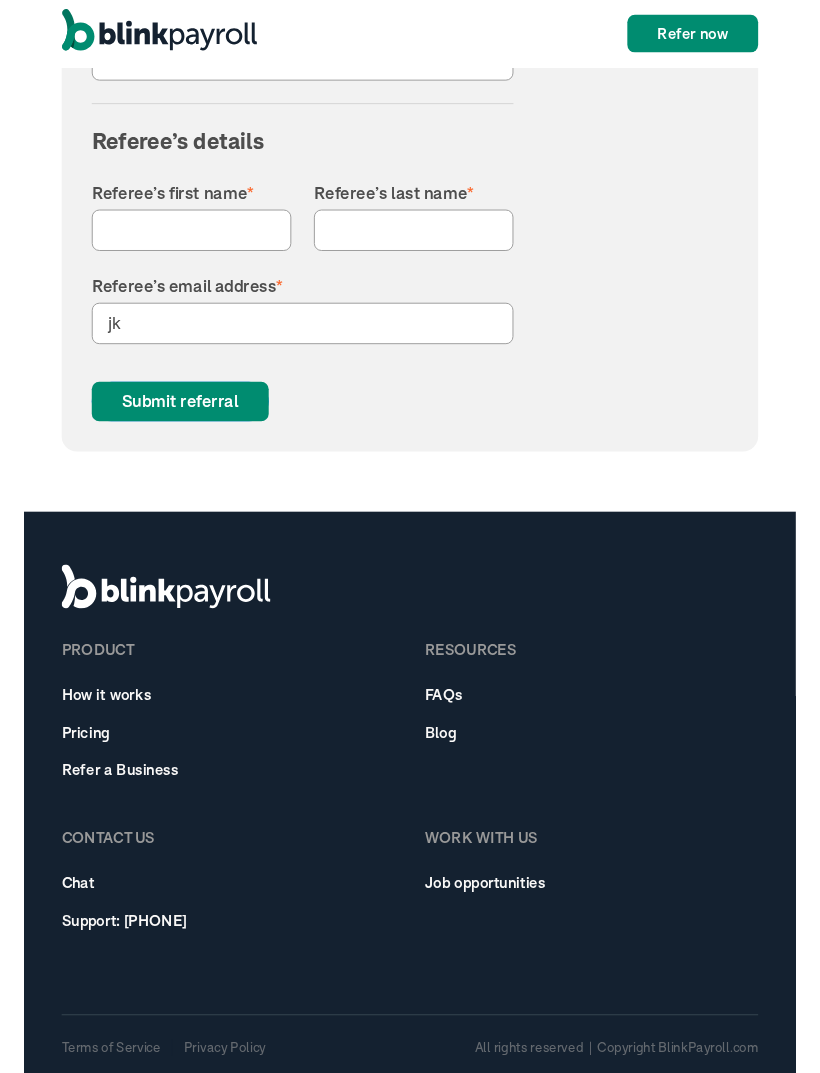 click on "product How it works Pricing Refer a Business Resources FAQs Blog Contact Us Chat Support: [PHONE] WORK WITH US Job opportunities Terms of Service Privacy Policy All rights reserved | Copyright BlinkPayroll.com" at bounding box center (410, 846) 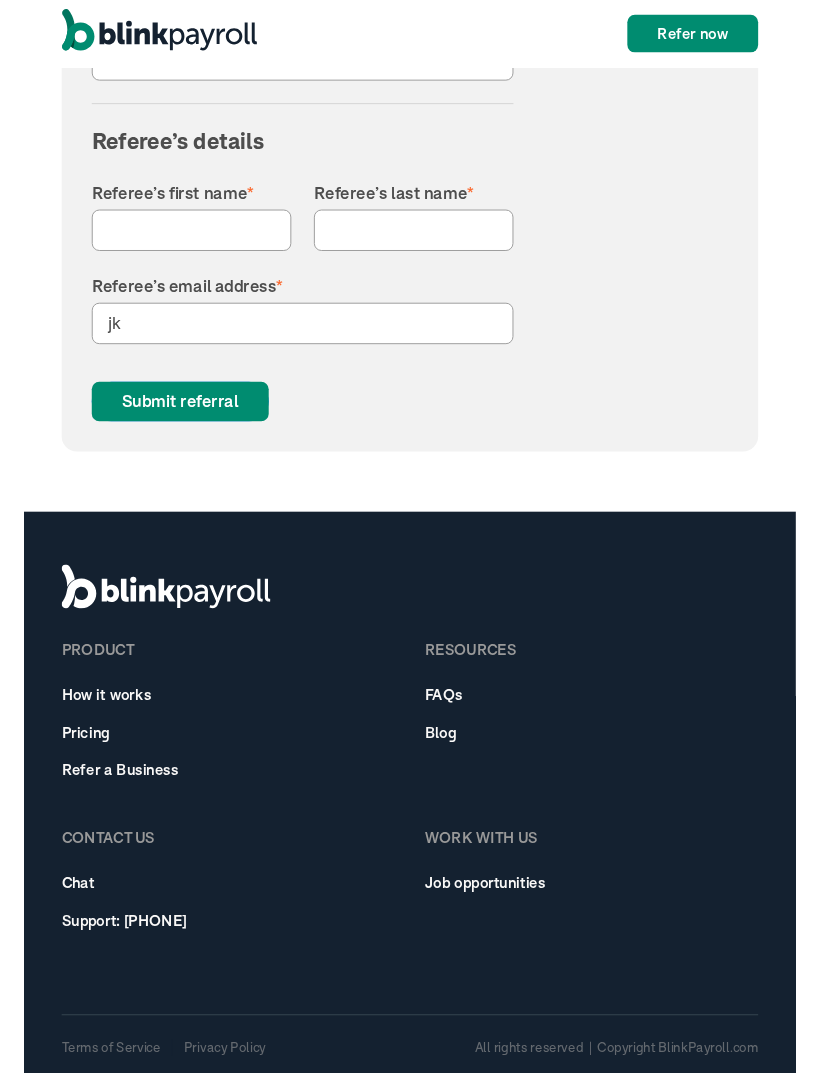 click on "product How it works Pricing Refer a Business Resources FAQs Blog Contact Us Chat Support: [PHONE] WORK WITH US Job opportunities Terms of Service Privacy Policy All rights reserved | Copyright BlinkPayroll.com" at bounding box center (410, 846) 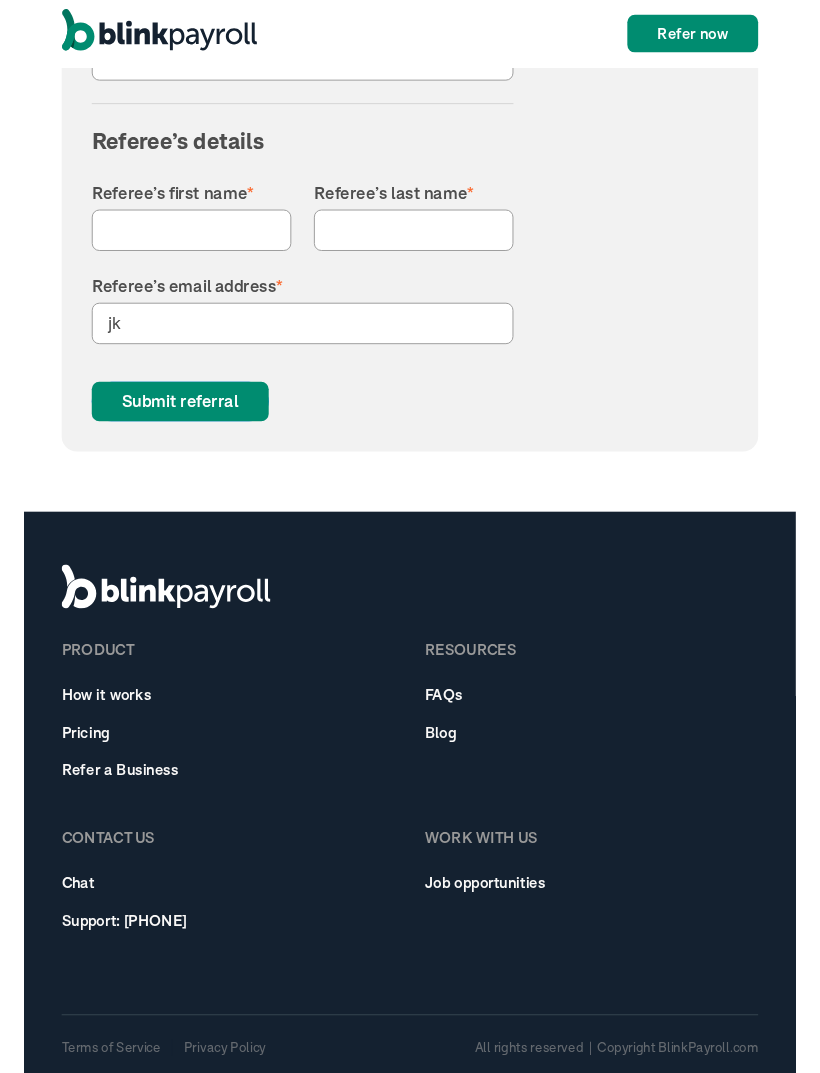 scroll, scrollTop: 3579, scrollLeft: 0, axis: vertical 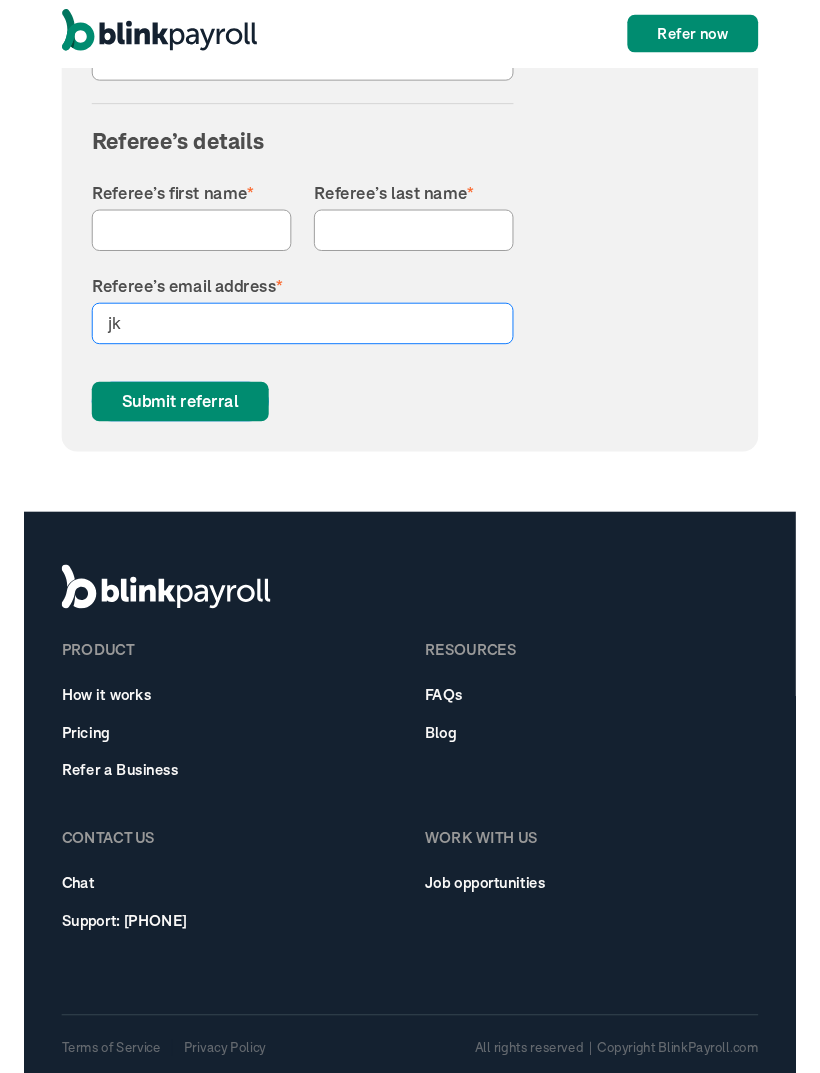 click on "jk" at bounding box center [296, 344] 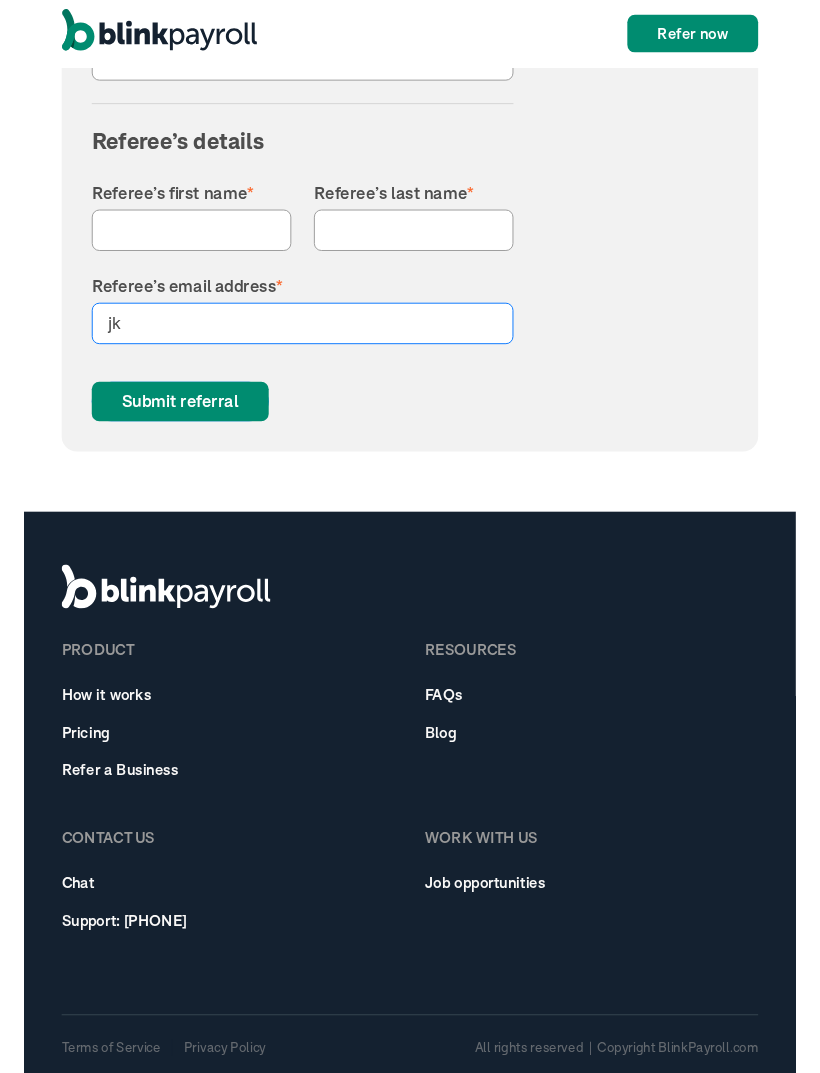 scroll, scrollTop: 3579, scrollLeft: 0, axis: vertical 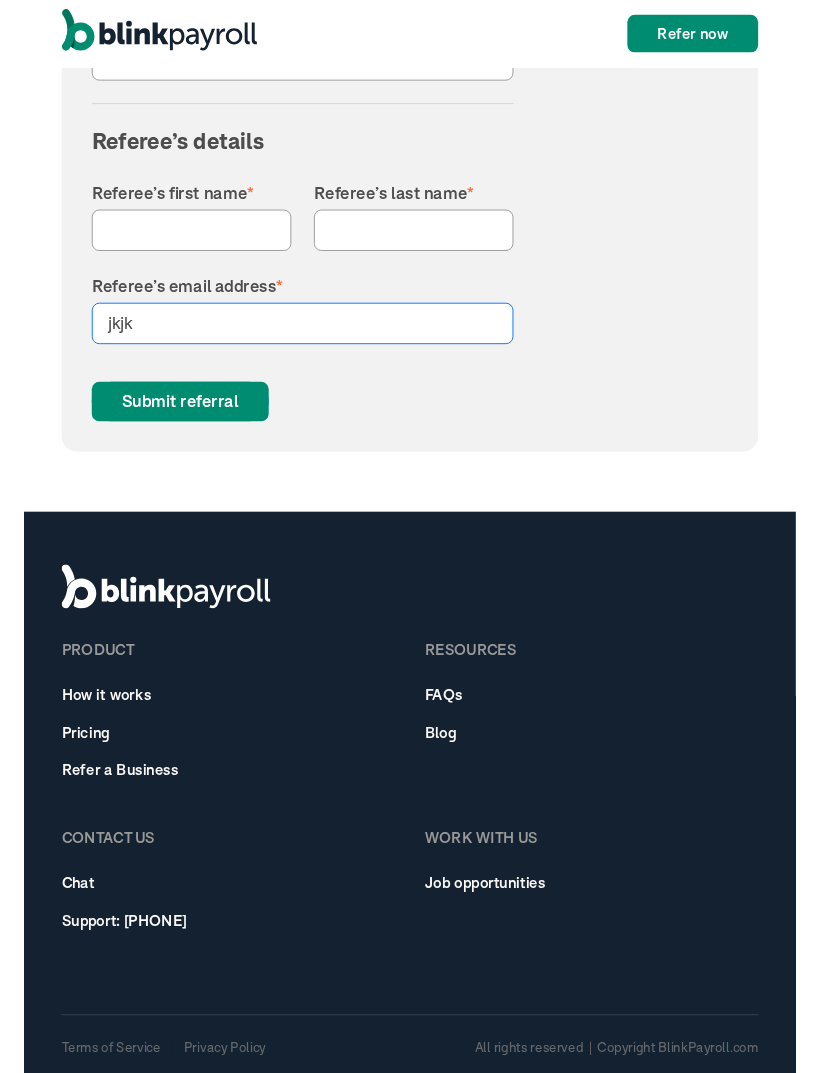 type on "jkjk" 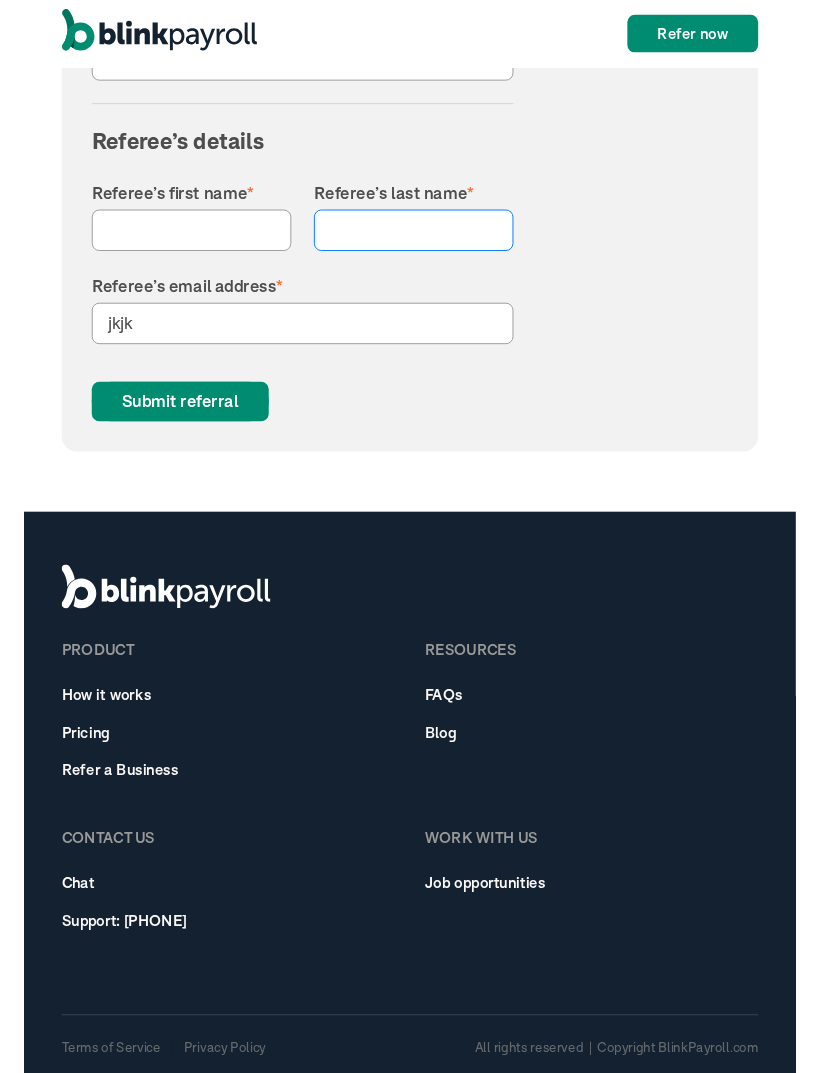 click on "Submit referral" at bounding box center [166, 427] 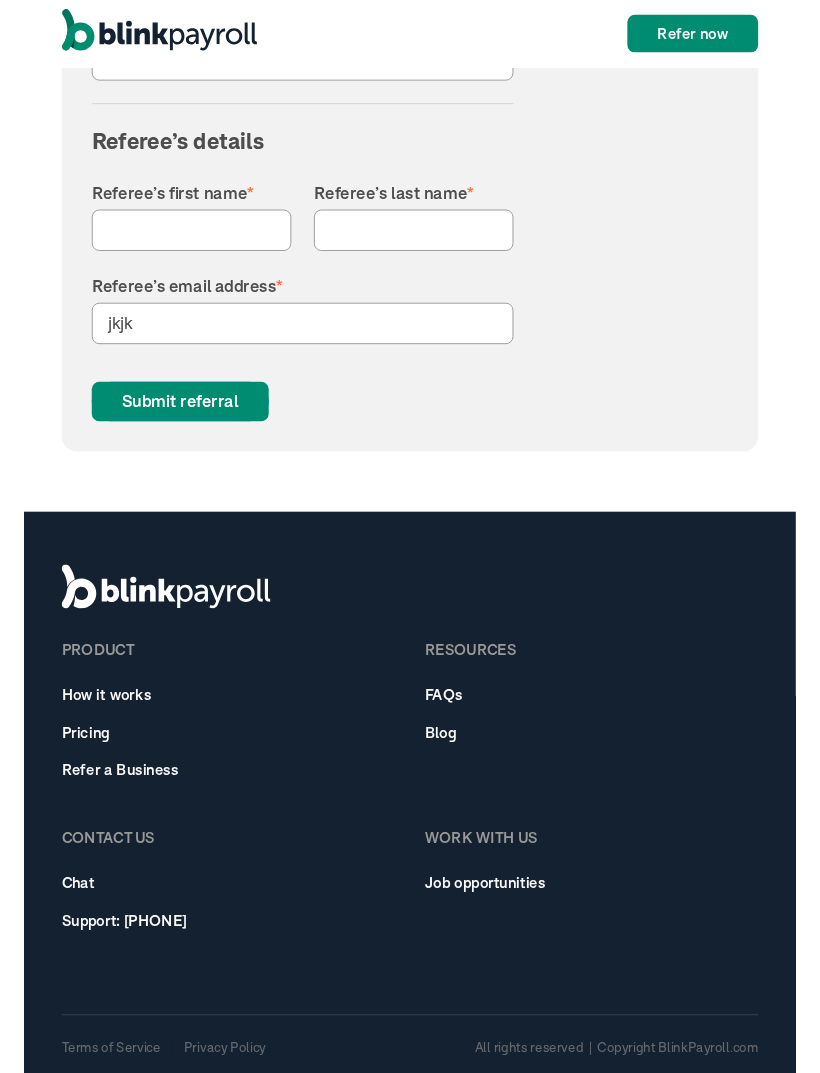scroll, scrollTop: 3135, scrollLeft: 0, axis: vertical 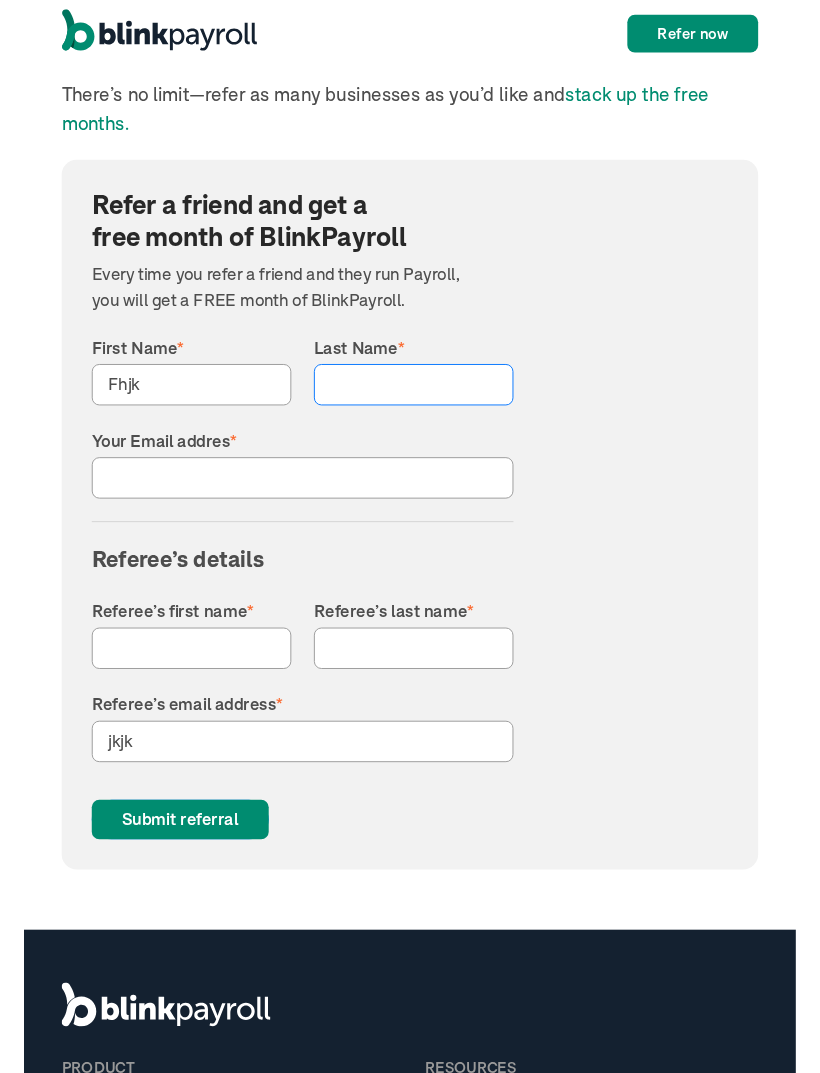 click on "Submit referral" at bounding box center (166, 871) 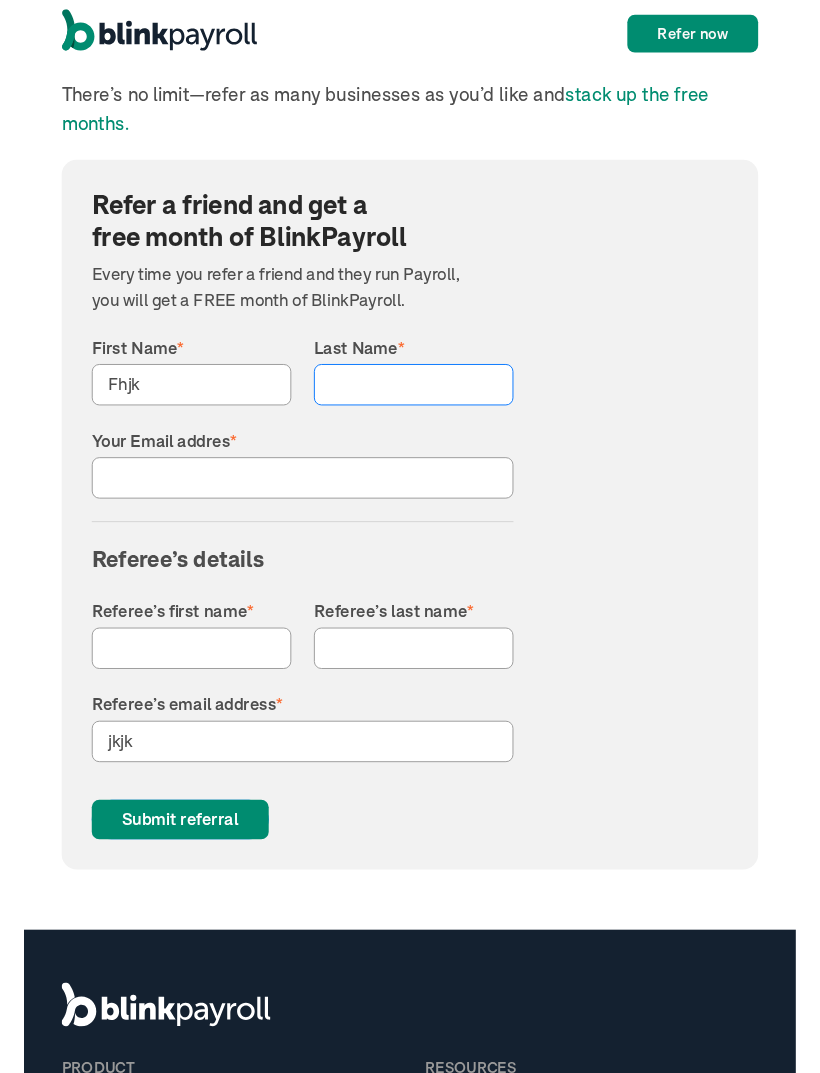 click on "Submit referral" at bounding box center [166, 871] 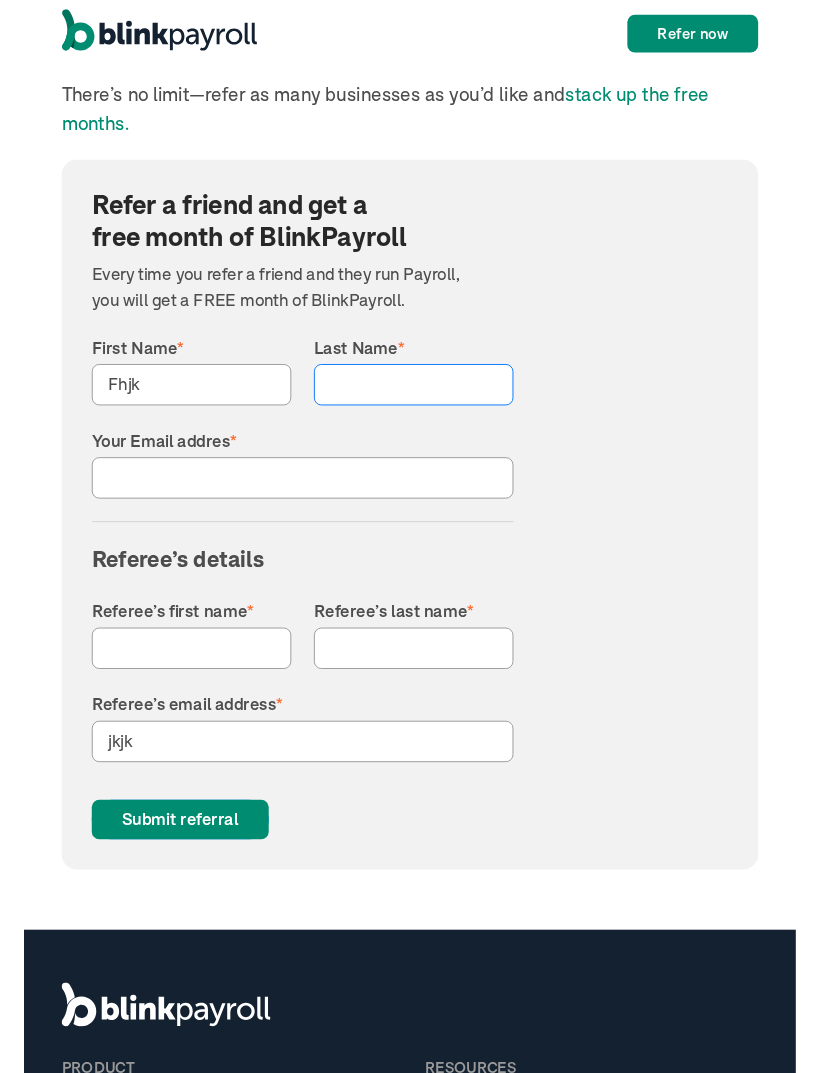 click on "Submit referral" at bounding box center [166, 871] 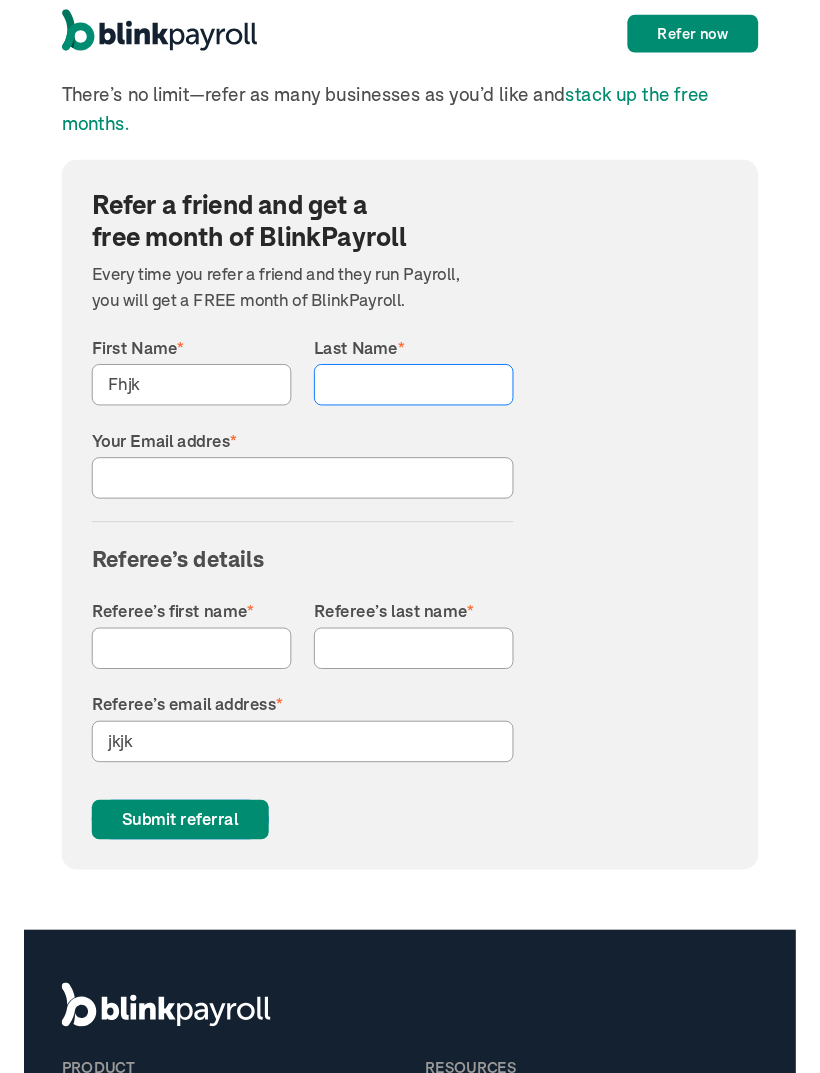 type 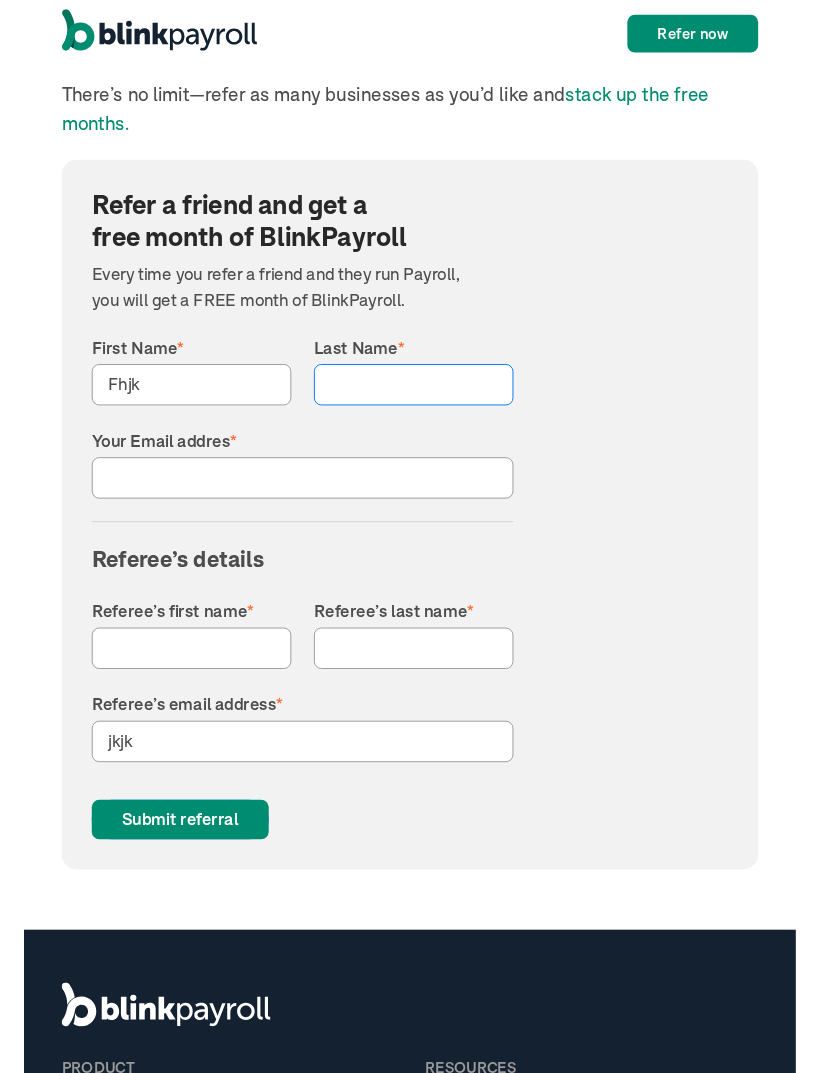 click on "Submit referral" at bounding box center (166, 871) 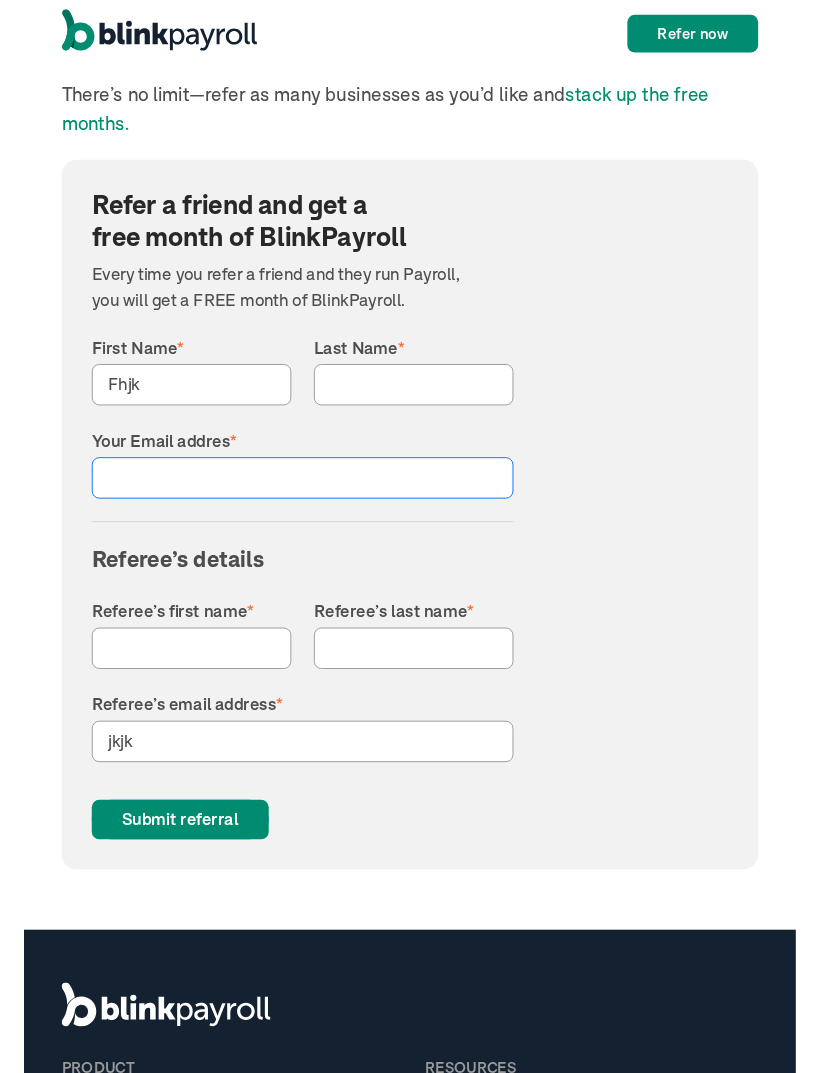 click on "Submit referral" at bounding box center [166, 871] 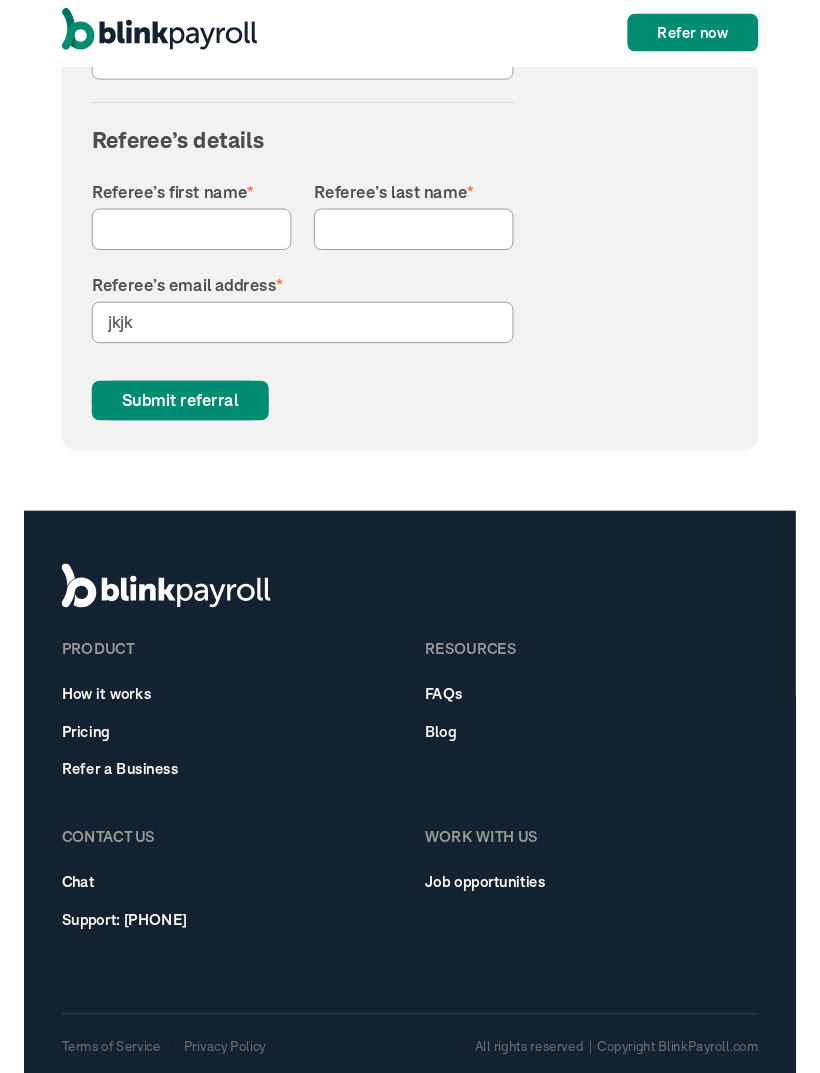 scroll, scrollTop: 3579, scrollLeft: 0, axis: vertical 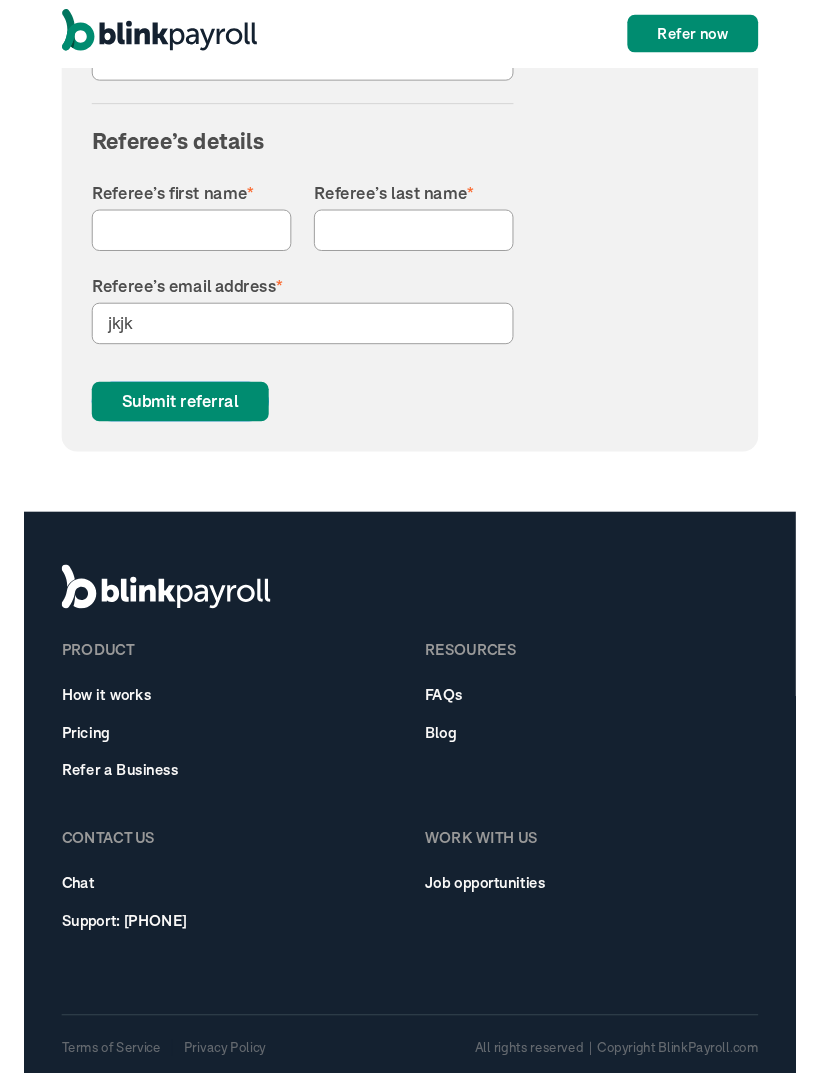 click on "Refer a friend and get a free month of BlinkPayroll Every time you refer a friend and they run Payroll, you will get a FREE month of BlinkPayroll. [FIRST] * [LAST] * [EMAIL] * .- Referee’s details Referee’s first name * Referee’s last name * Referee’s email address * jkjk Submit referral Thank you! Your submission has been received! Oops! Something went wrong while submitting the form." at bounding box center (410, 103) 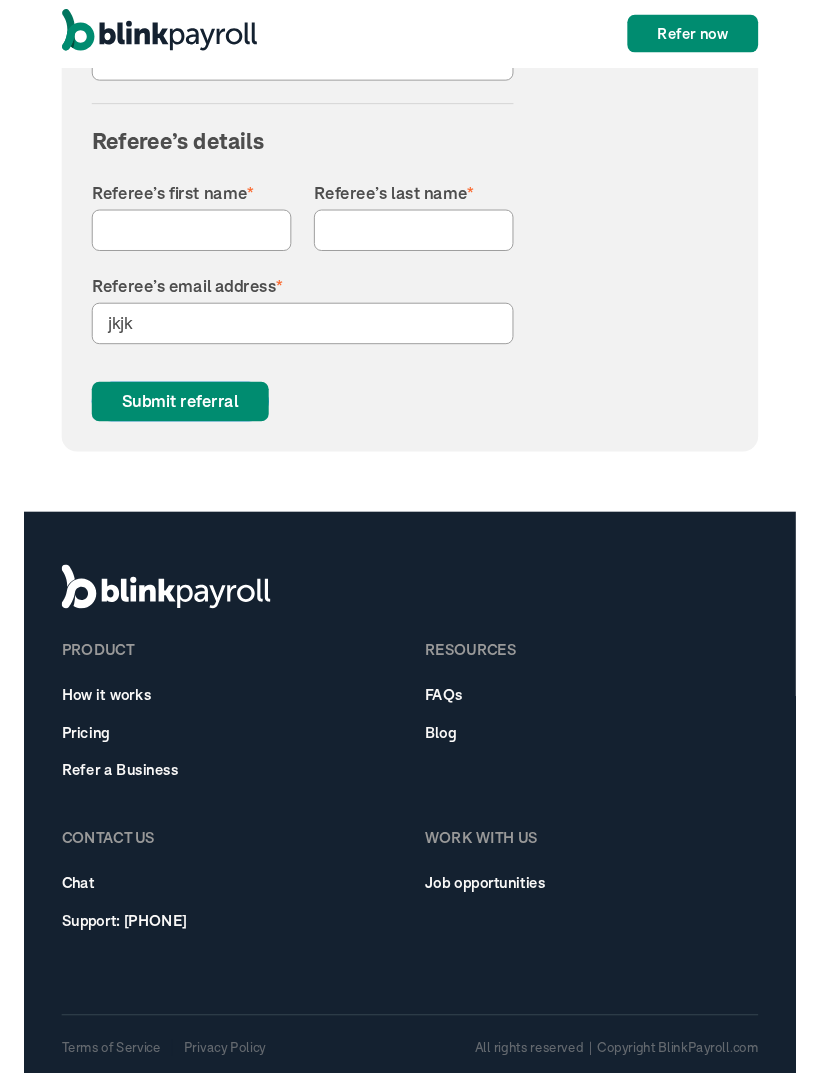 click on "Refer a friend and get a free month of BlinkPayroll Every time you refer a friend and they run Payroll, you will get a FREE month of BlinkPayroll. [FIRST] * [LAST] * [EMAIL] * .- Referee’s details Referee’s first name * Referee’s last name * Referee’s email address * jkjk Submit referral Thank you! Your submission has been received! Oops! Something went wrong while submitting the form." at bounding box center [410, 103] 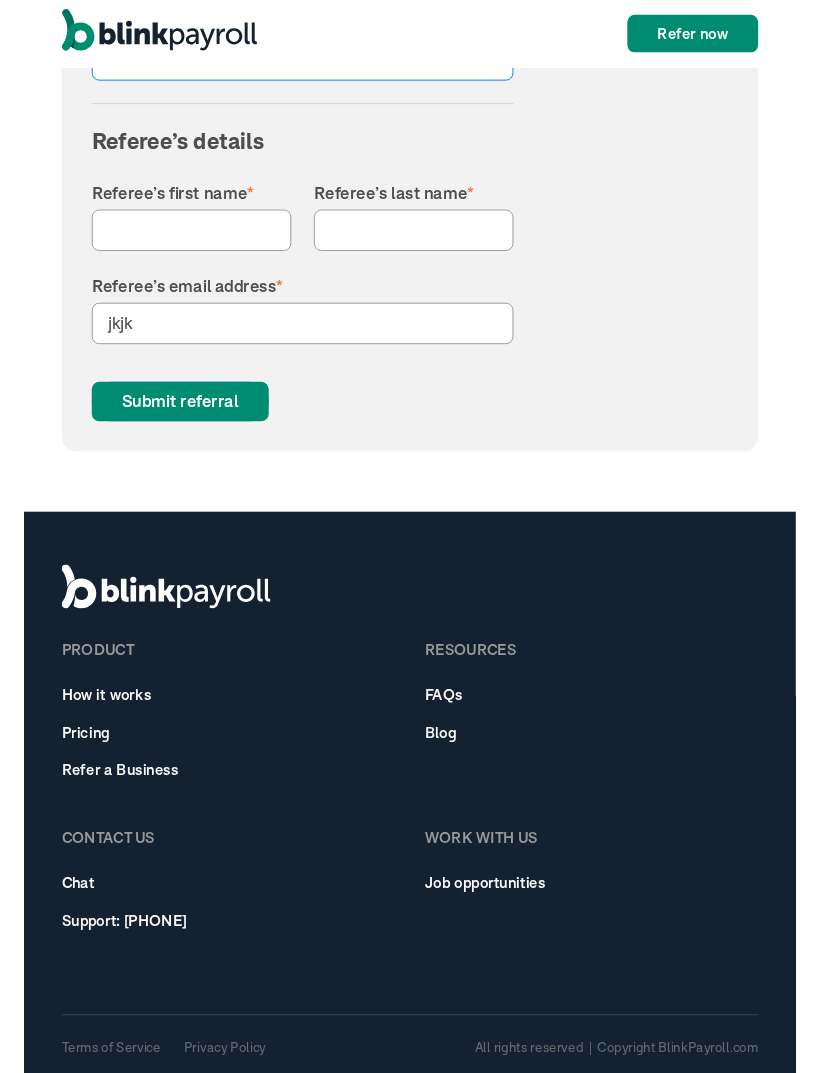 scroll, scrollTop: 3579, scrollLeft: 0, axis: vertical 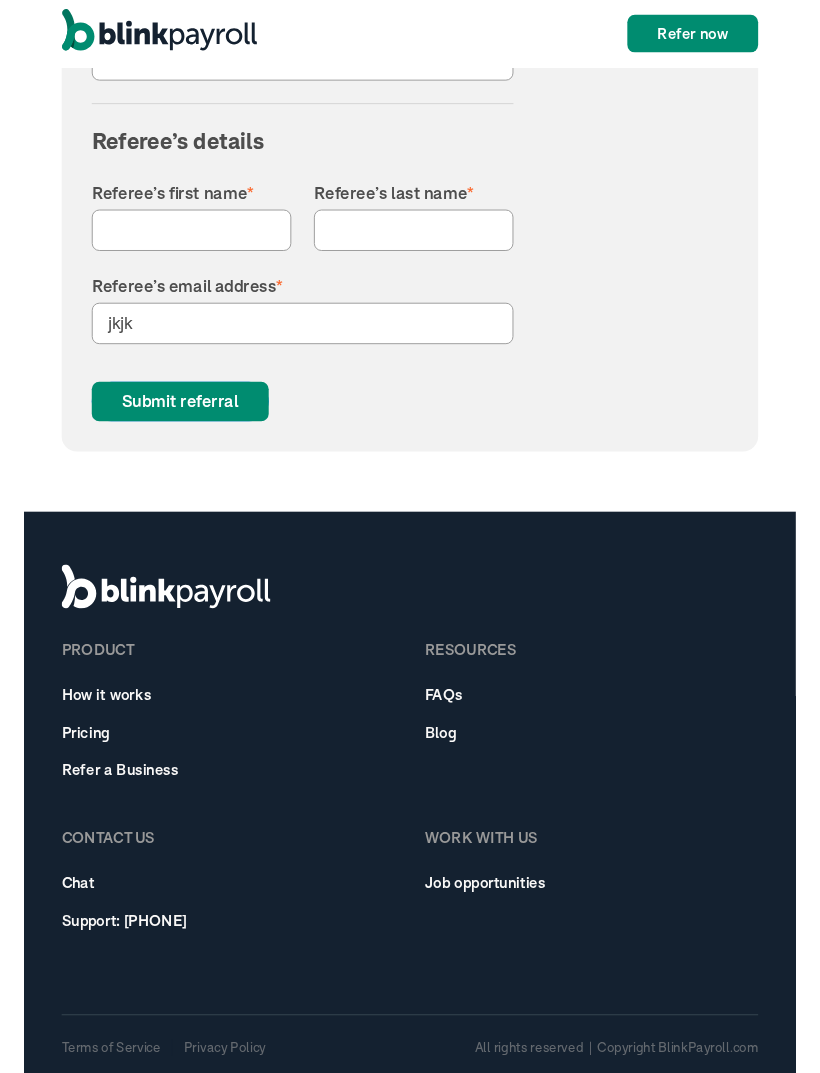 click on "First Name * [LAST] Last Name * [EMAIL] * .- Referee’s details Referee’s first name * Referee’s last name * Referee’s email address * jkjk Submit referral" at bounding box center (296, 180) 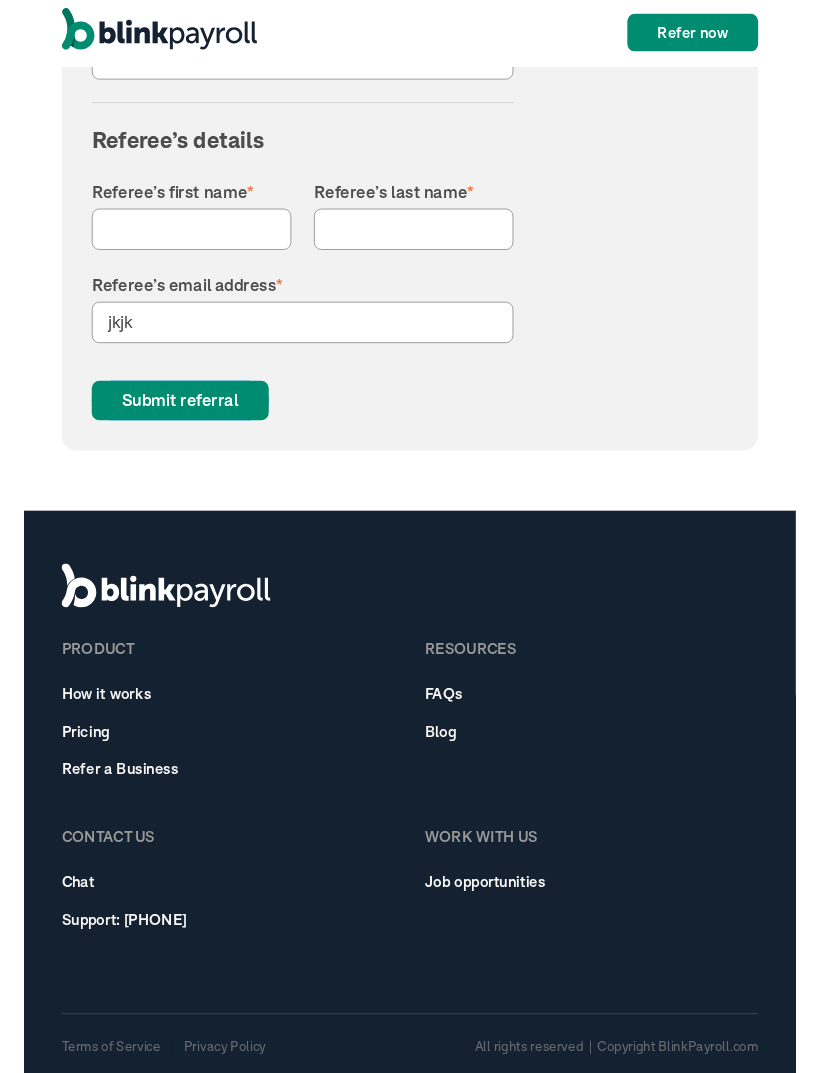 scroll, scrollTop: 3579, scrollLeft: 0, axis: vertical 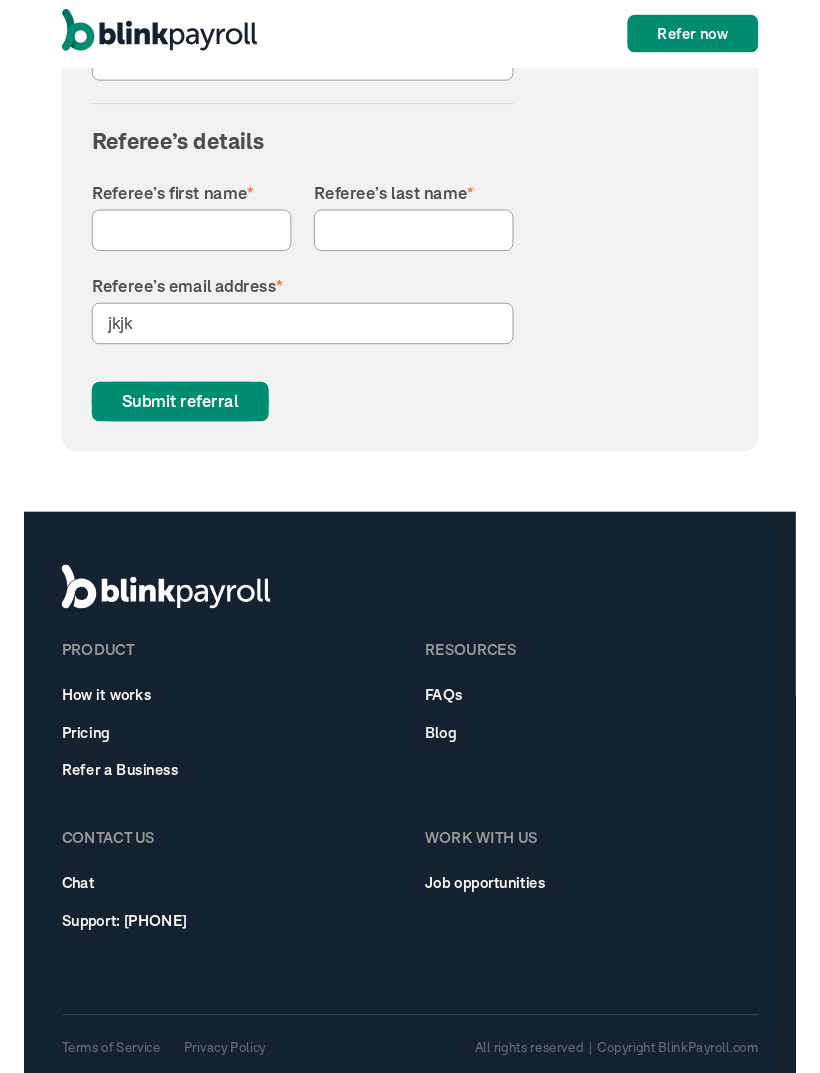 click on "Submit referral" at bounding box center [166, 427] 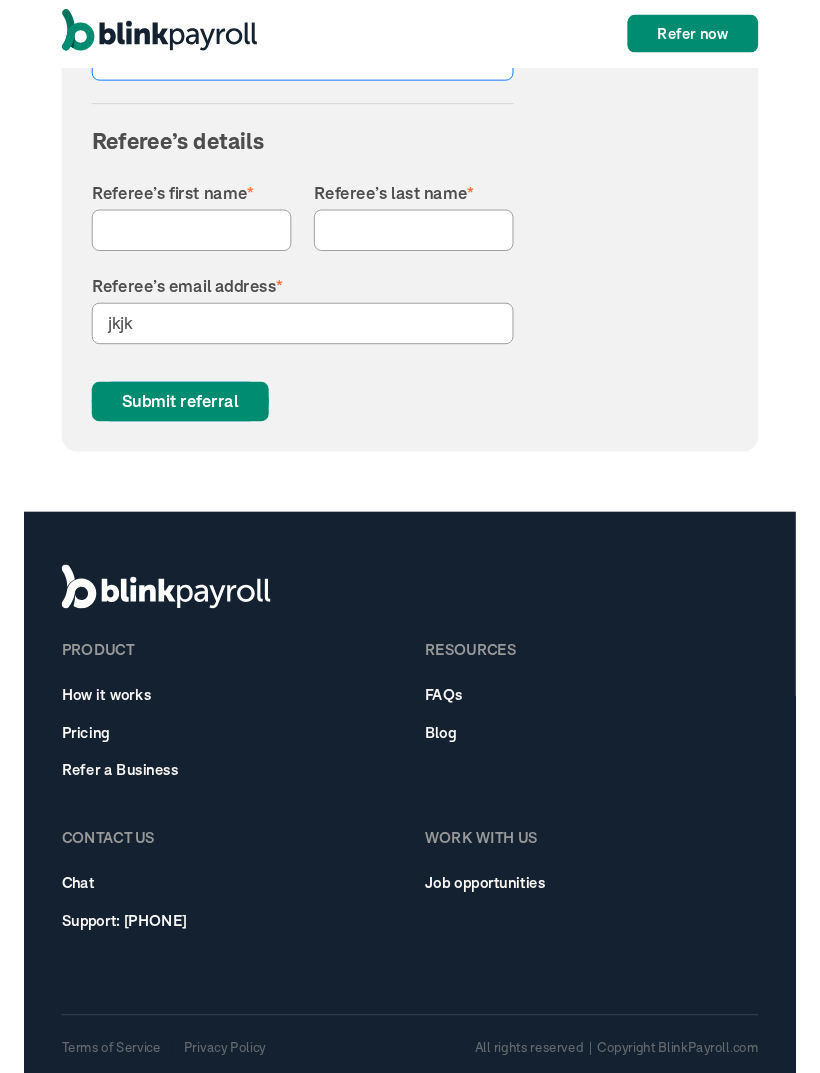 scroll, scrollTop: 3579, scrollLeft: 0, axis: vertical 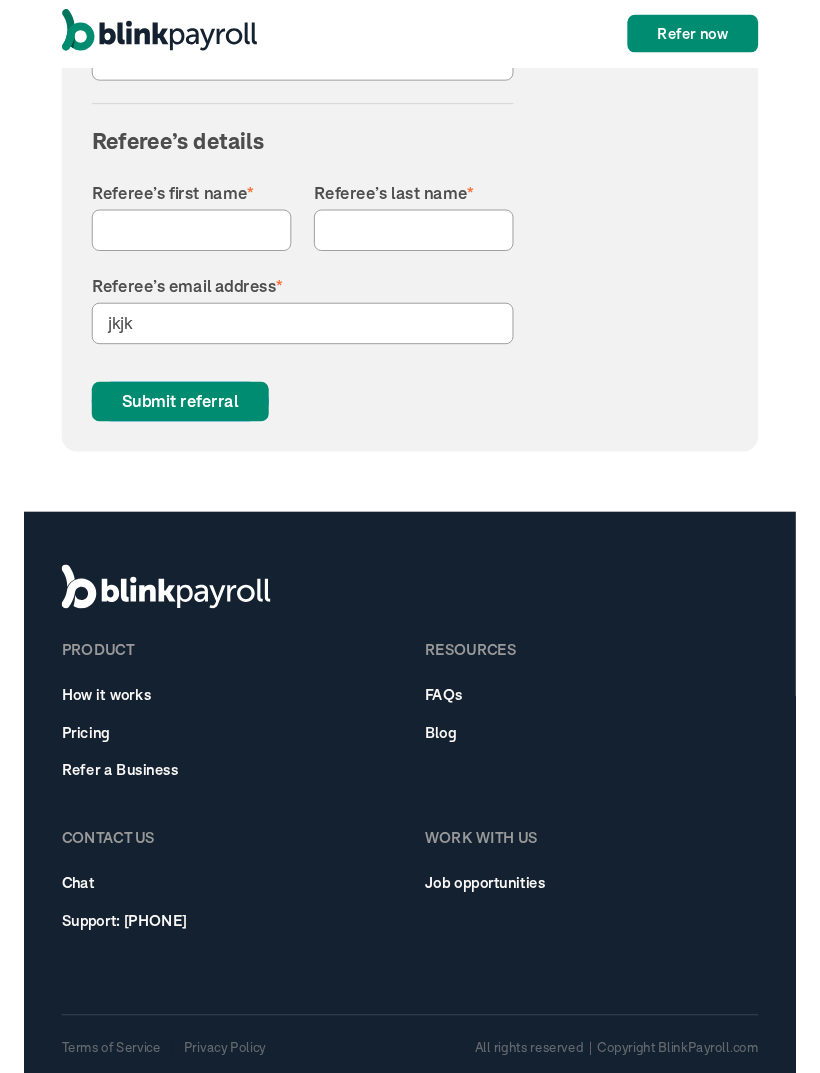 click on "Submit referral" at bounding box center (166, 427) 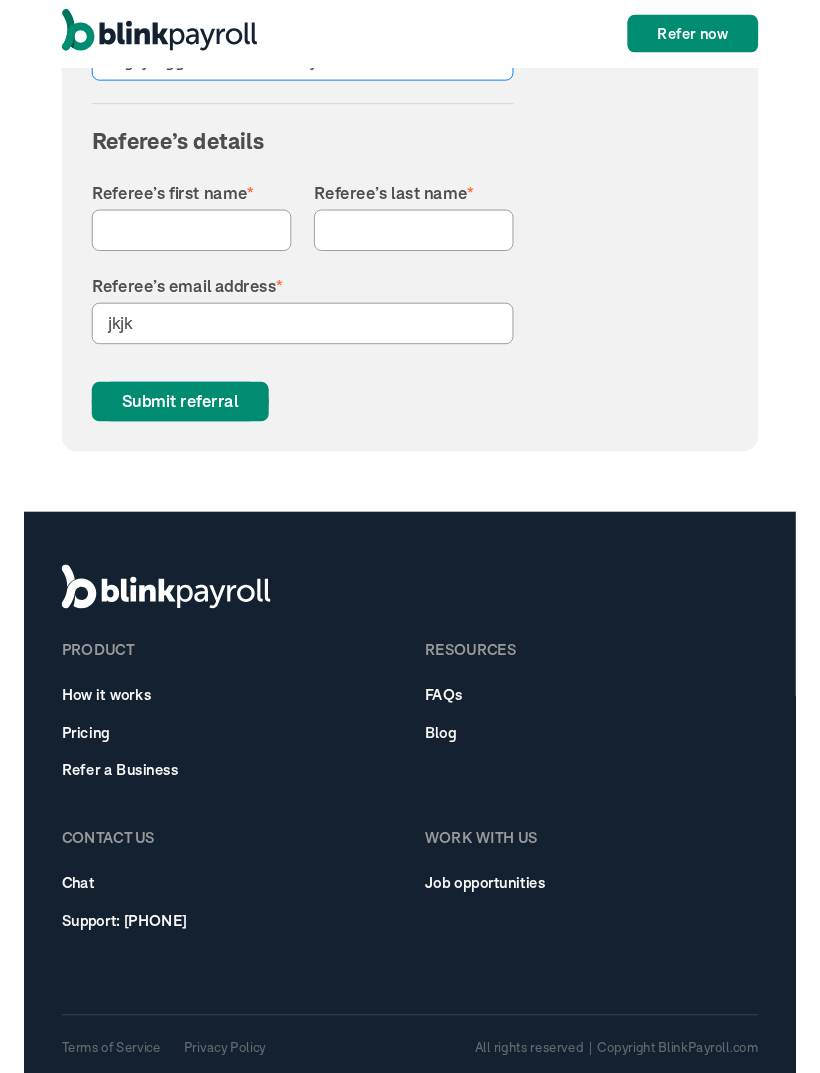 type on ".-fghjmigghuffvbunimimimij" 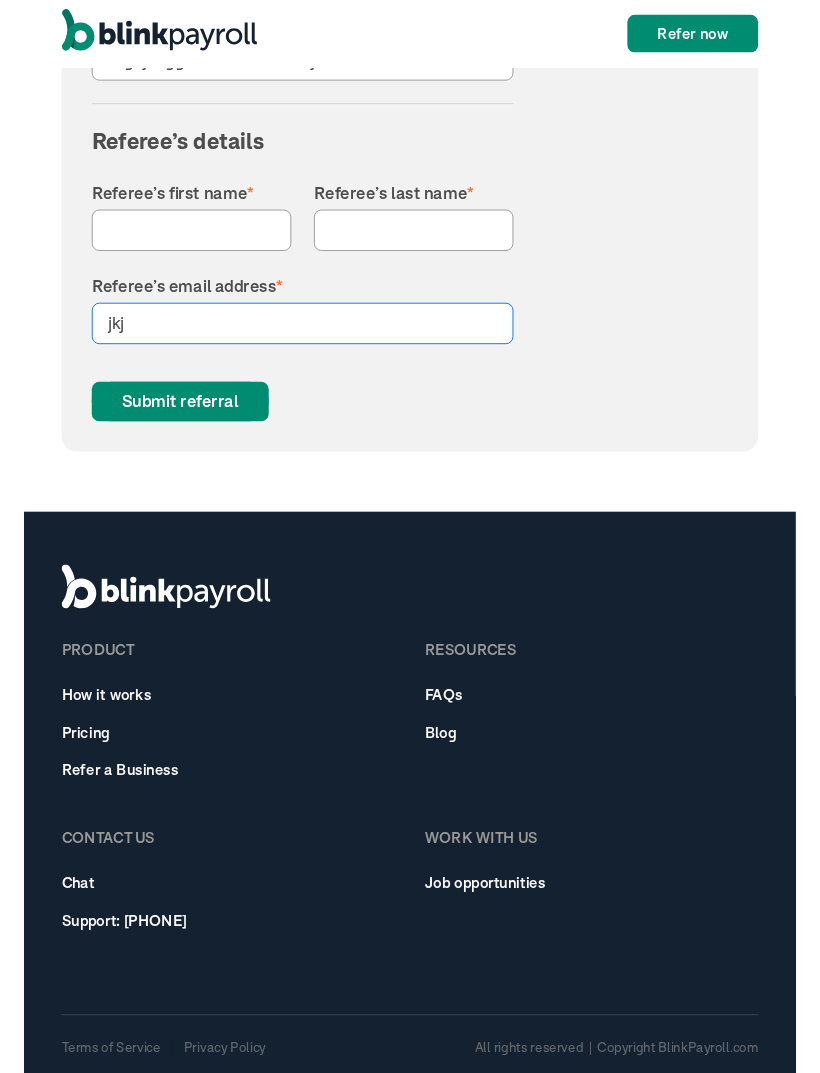 type on "jkj" 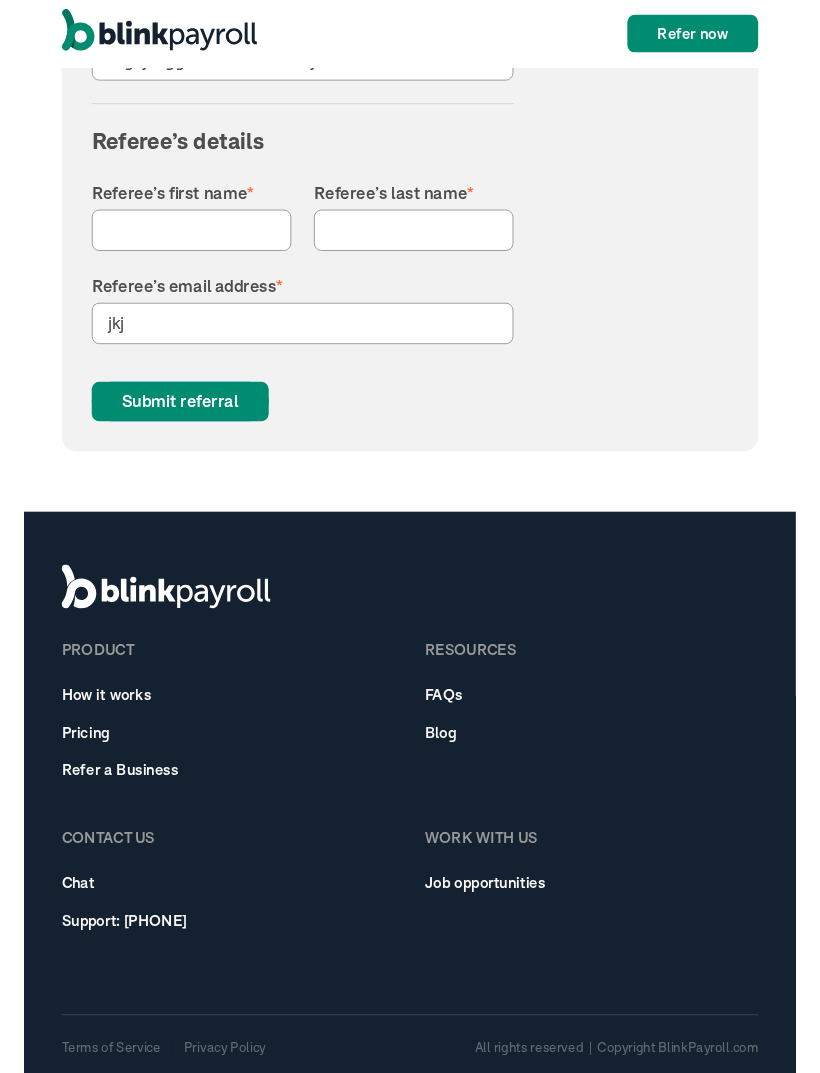click on "product How it works Pricing Refer a Business Resources FAQs Blog Contact Us Chat Support: [PHONE] WORK WITH US Job opportunities Terms of Service Privacy Policy All rights reserved | Copyright BlinkPayroll.com" at bounding box center [410, 846] 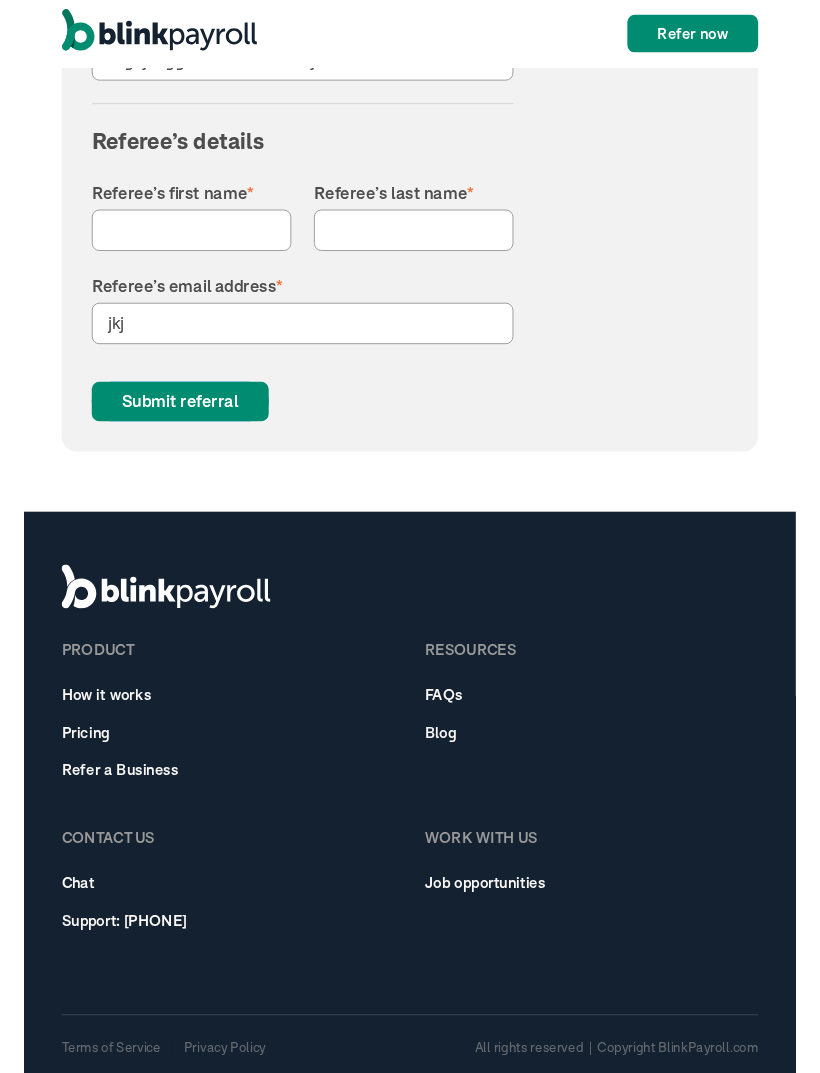click on "product How it works Pricing Refer a Business Resources FAQs Blog Contact Us Chat Support: [PHONE] WORK WITH US Job opportunities" at bounding box center (410, 775) 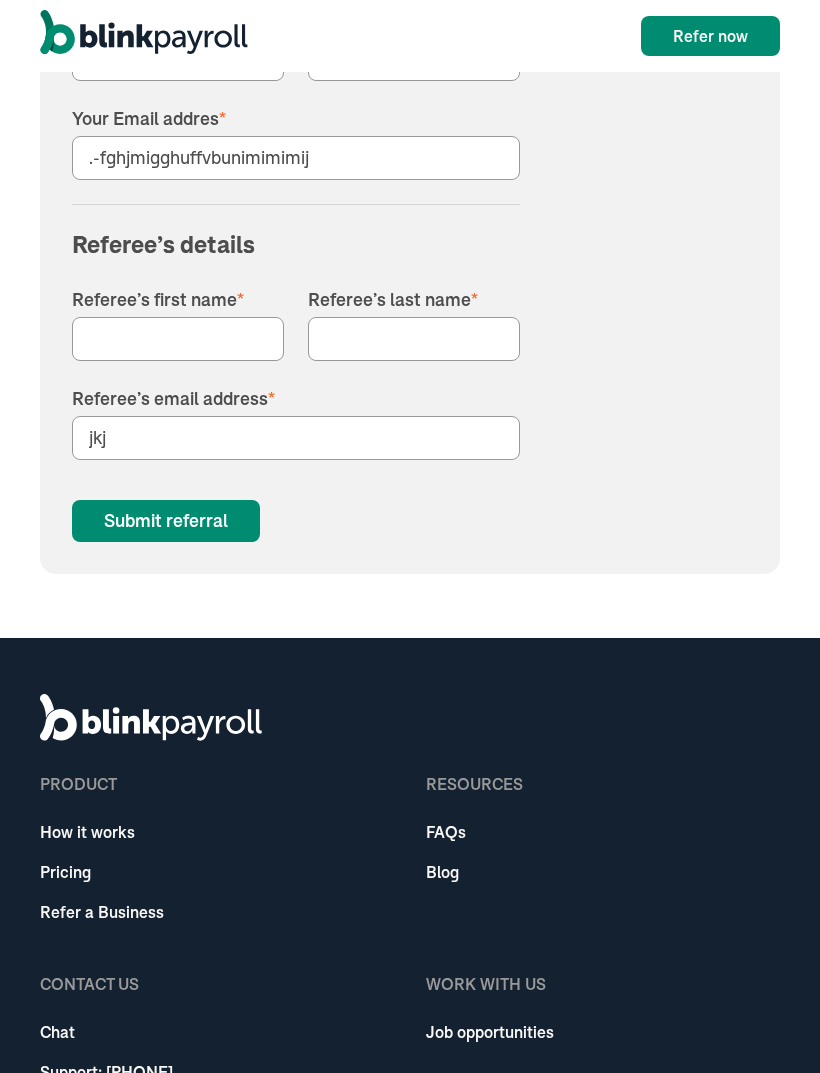 scroll, scrollTop: 3485, scrollLeft: 0, axis: vertical 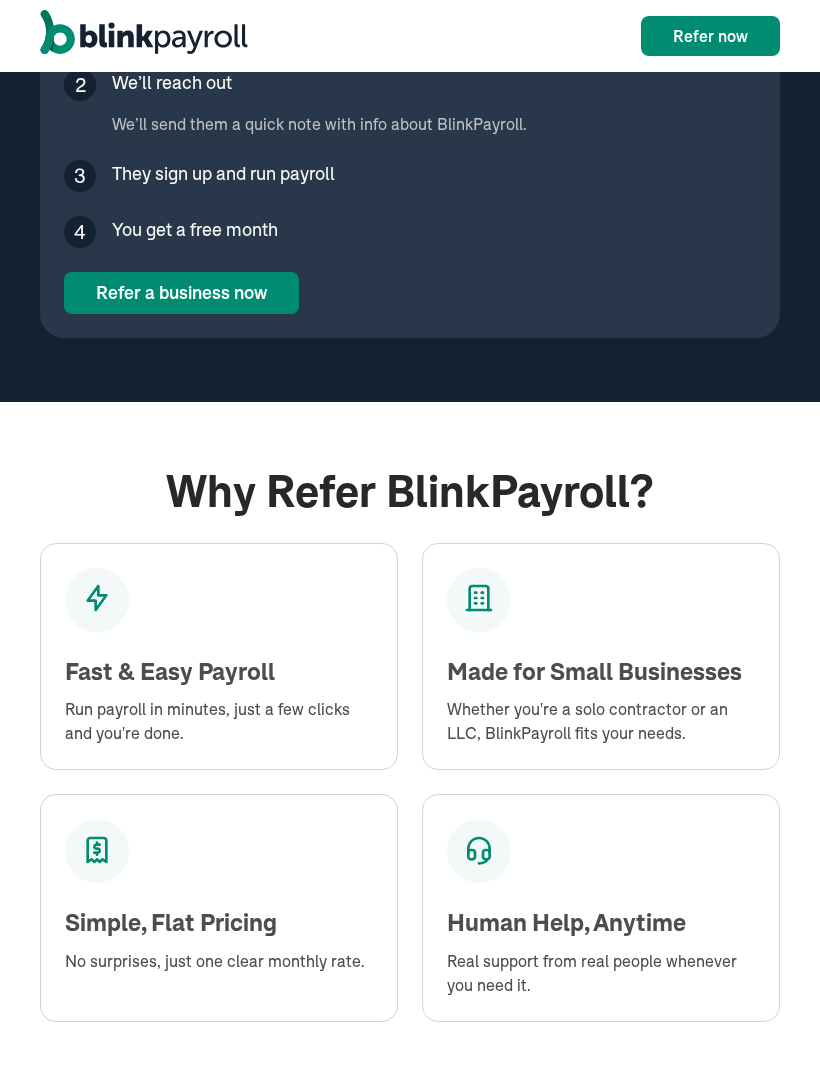 click on "Refer a business now" at bounding box center (181, 293) 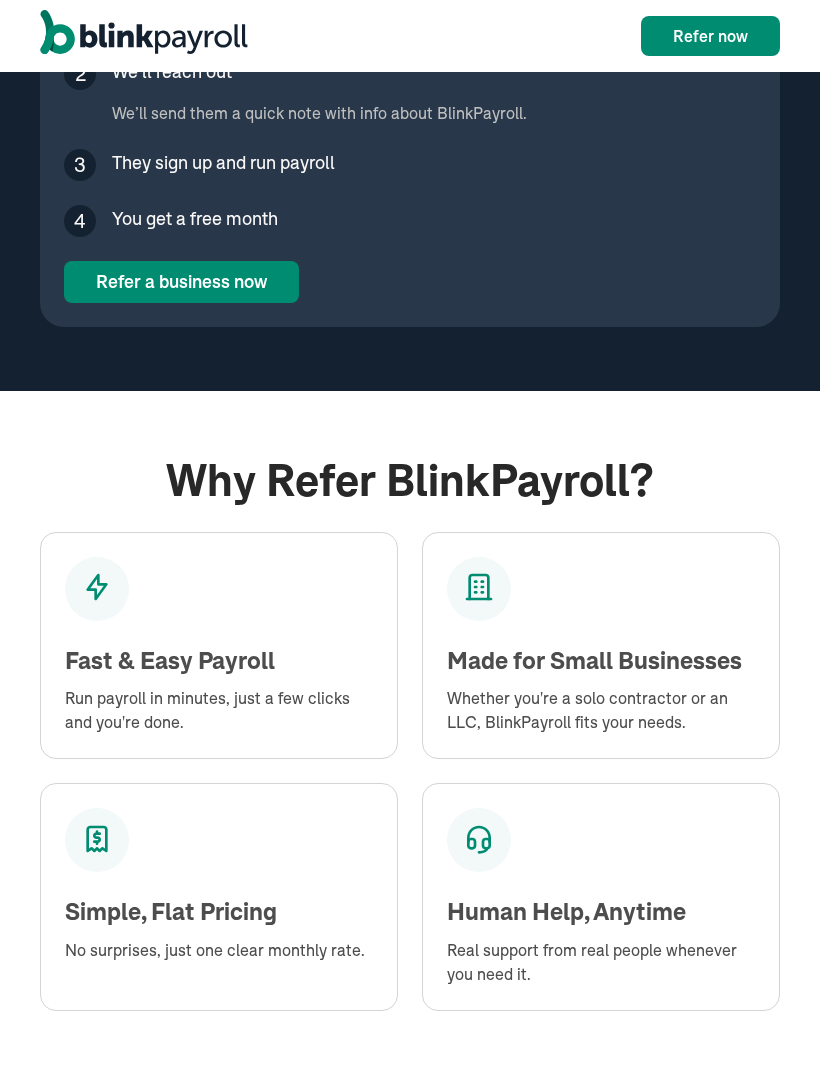 click on "Get Rewarded When You Refer a Friend There’s no limit—refer as many businesses as you’d like and stack up the free months. How it works 1 Fill out the form Fill the form with your referral’s name and email. 2 We’ll reach out We’ll send them a quick note with info about BlinkPayroll. 3 They sign up and run payroll 4 You get a free month Refer a business now" at bounding box center (410, -235) 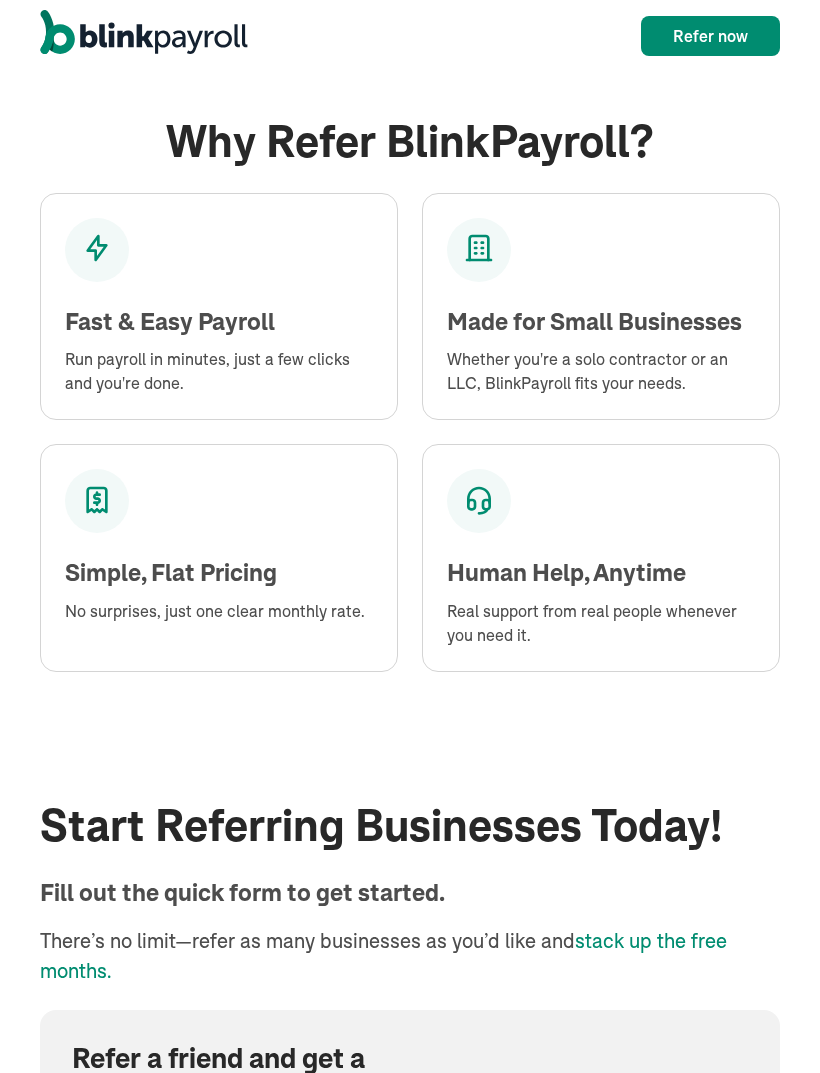 click at bounding box center [144, 36] 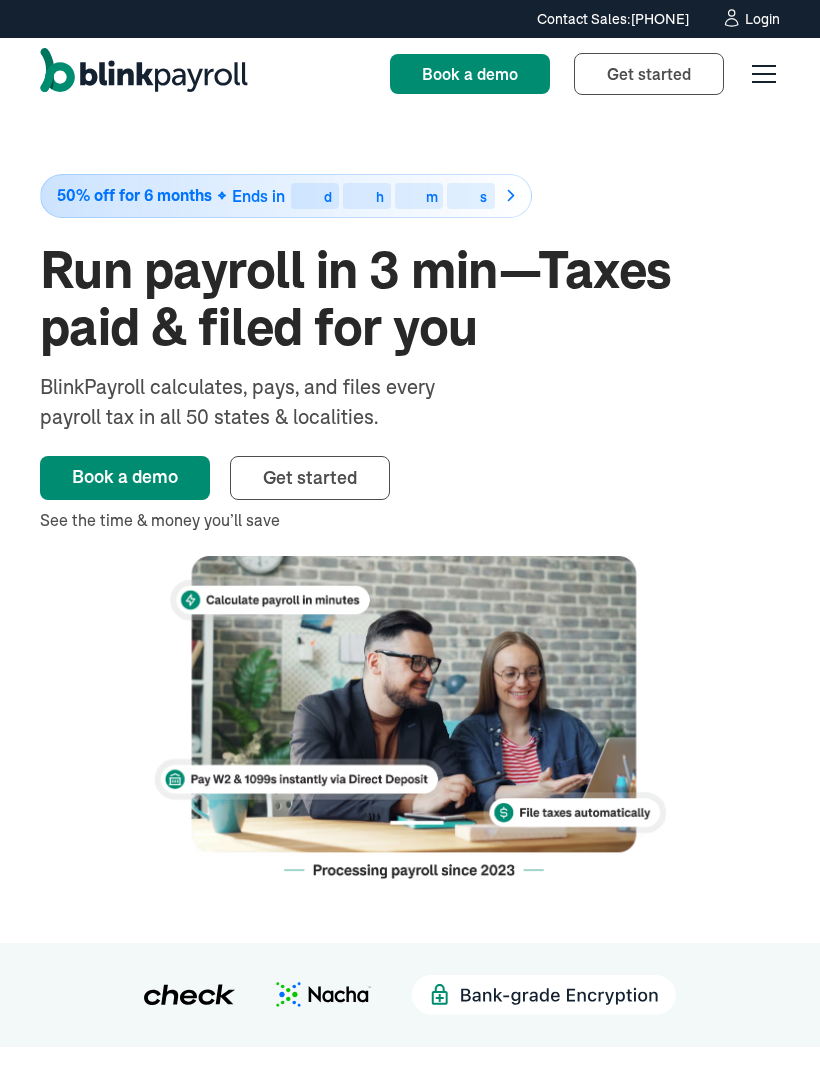 scroll, scrollTop: 0, scrollLeft: 0, axis: both 